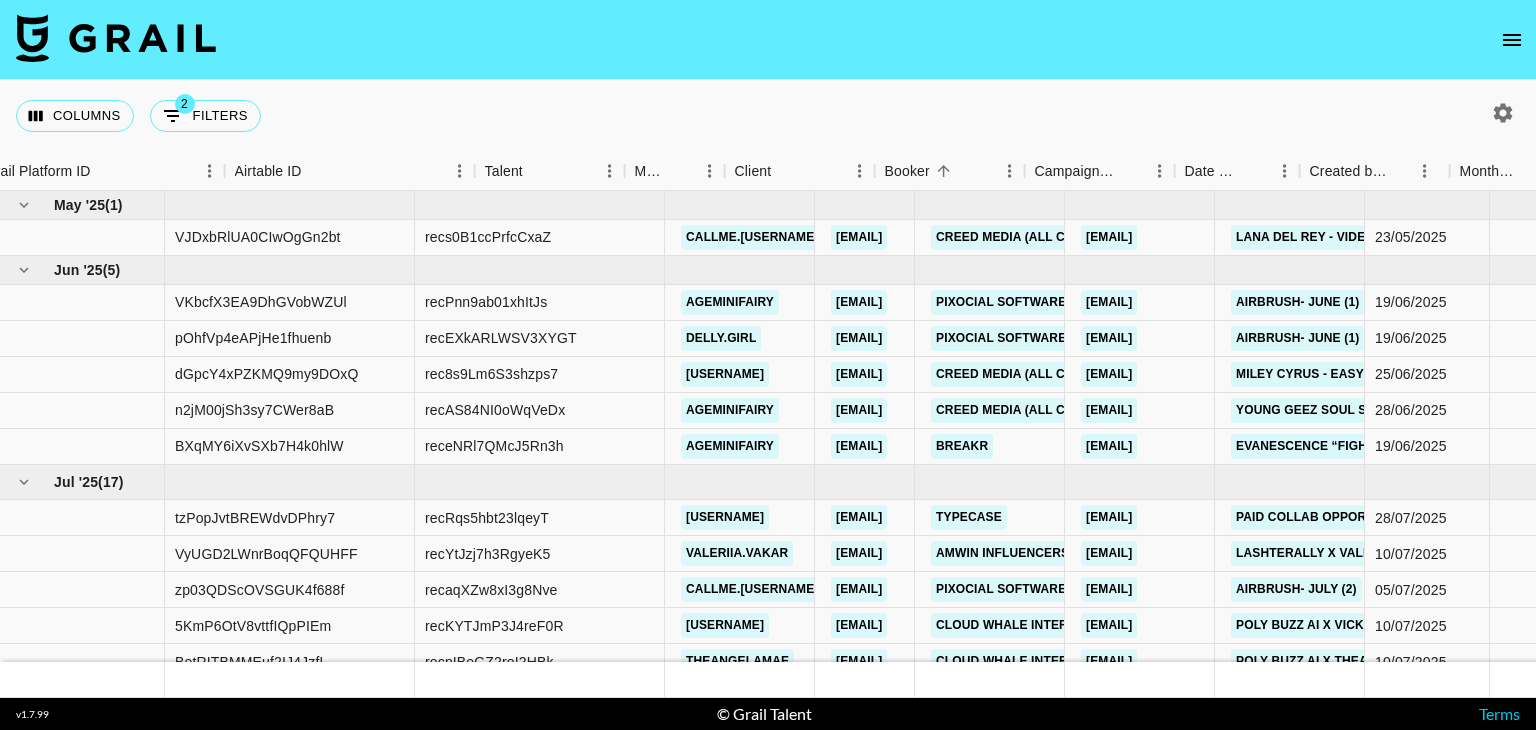 scroll, scrollTop: 0, scrollLeft: 0, axis: both 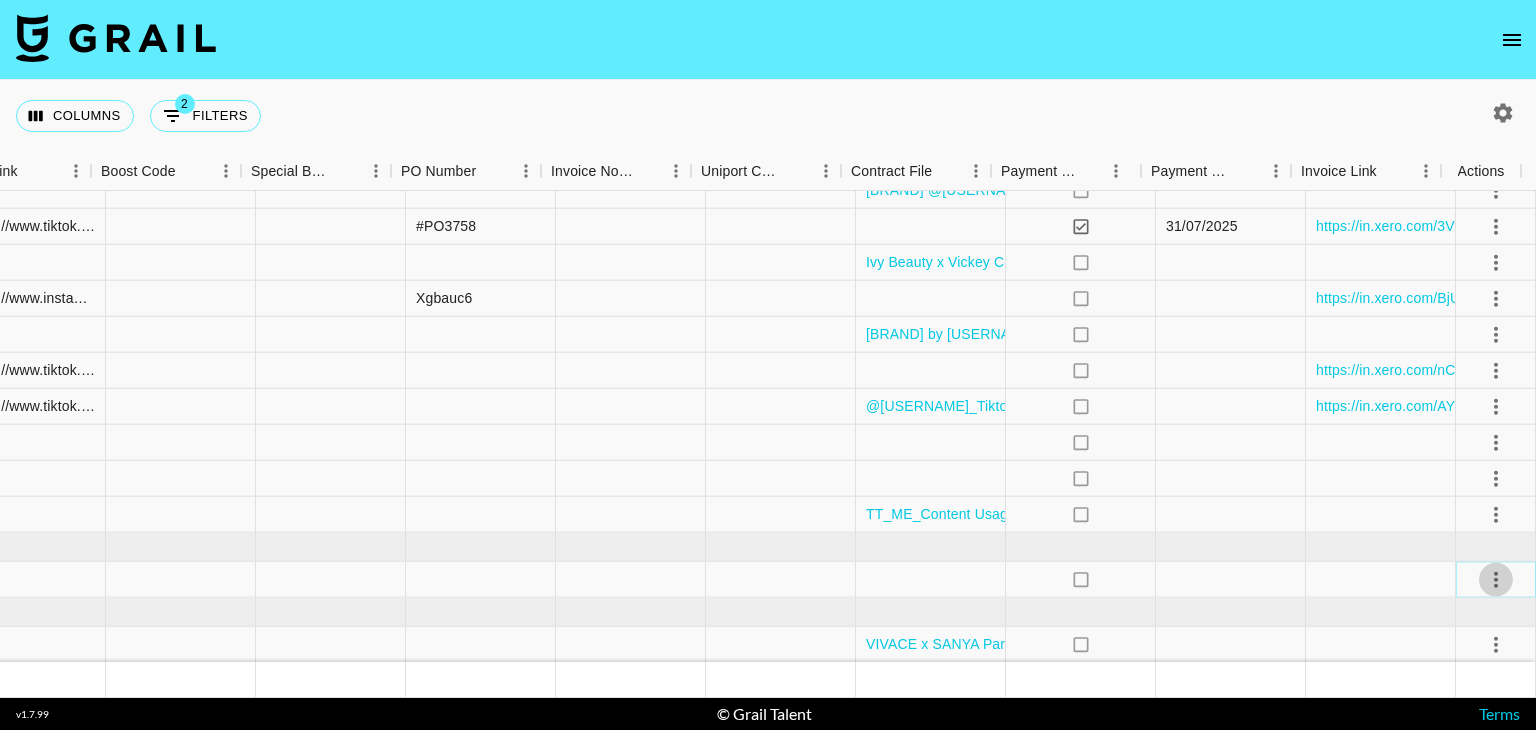 click 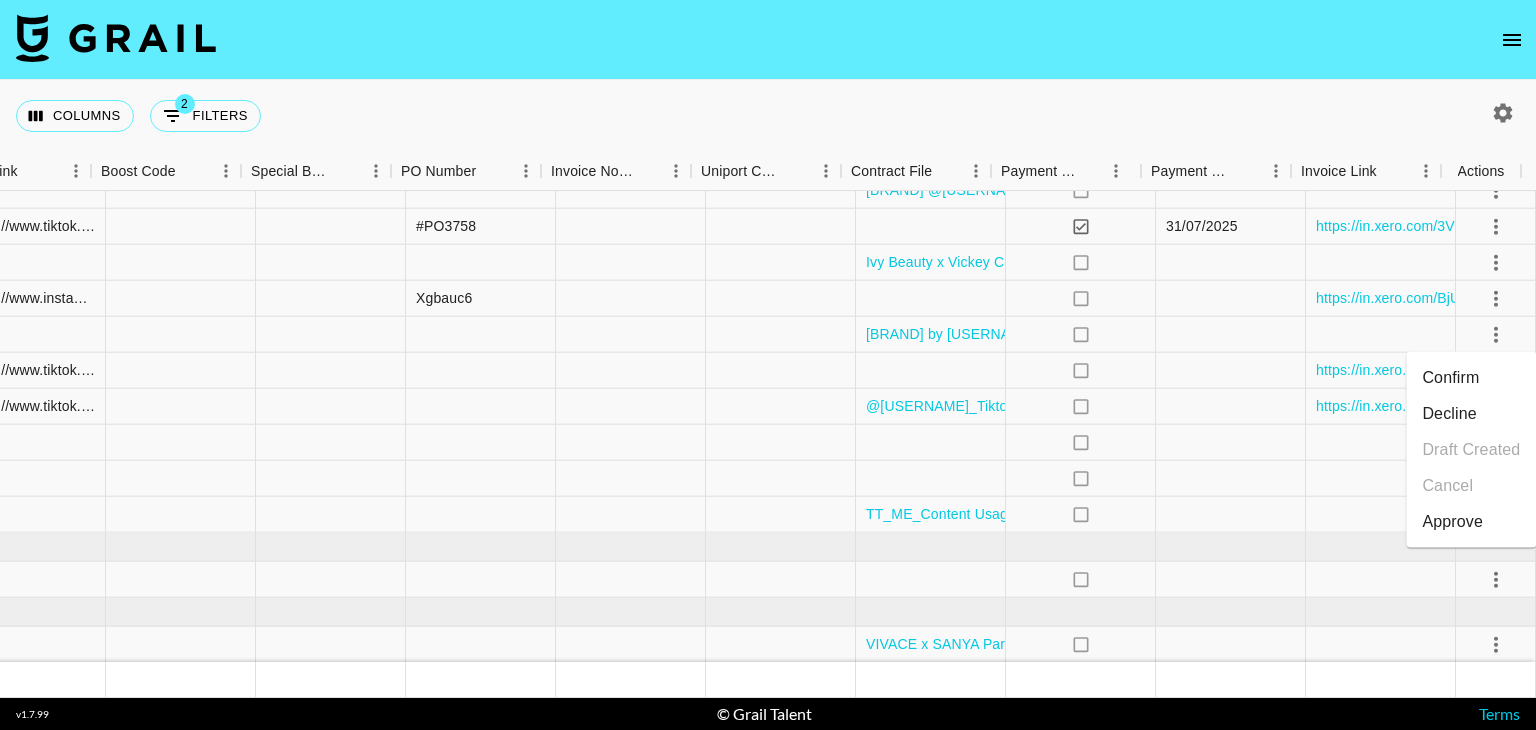 click on "Confirm Decline Draft Created Cancel Approve" at bounding box center [1471, 450] 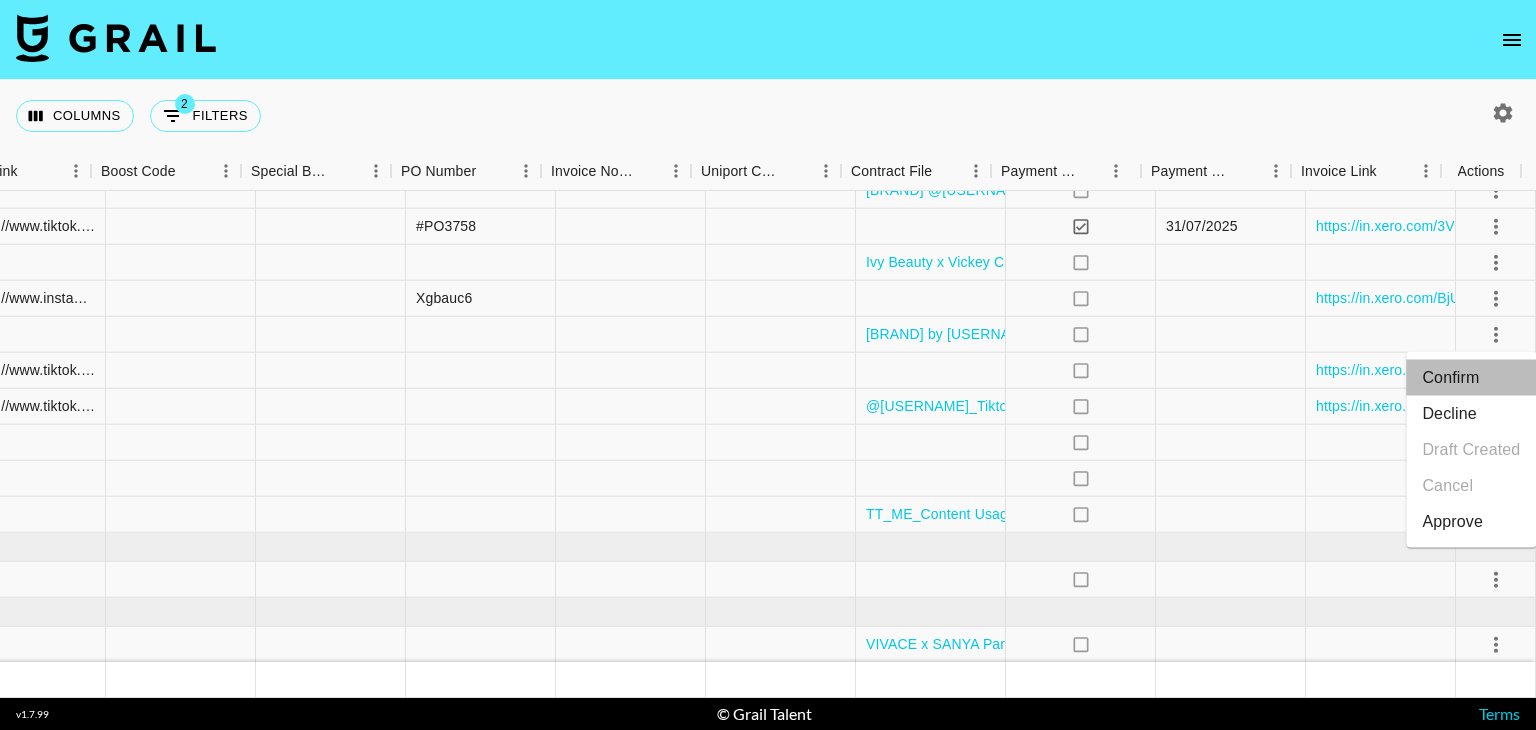 click on "Confirm" at bounding box center [1471, 378] 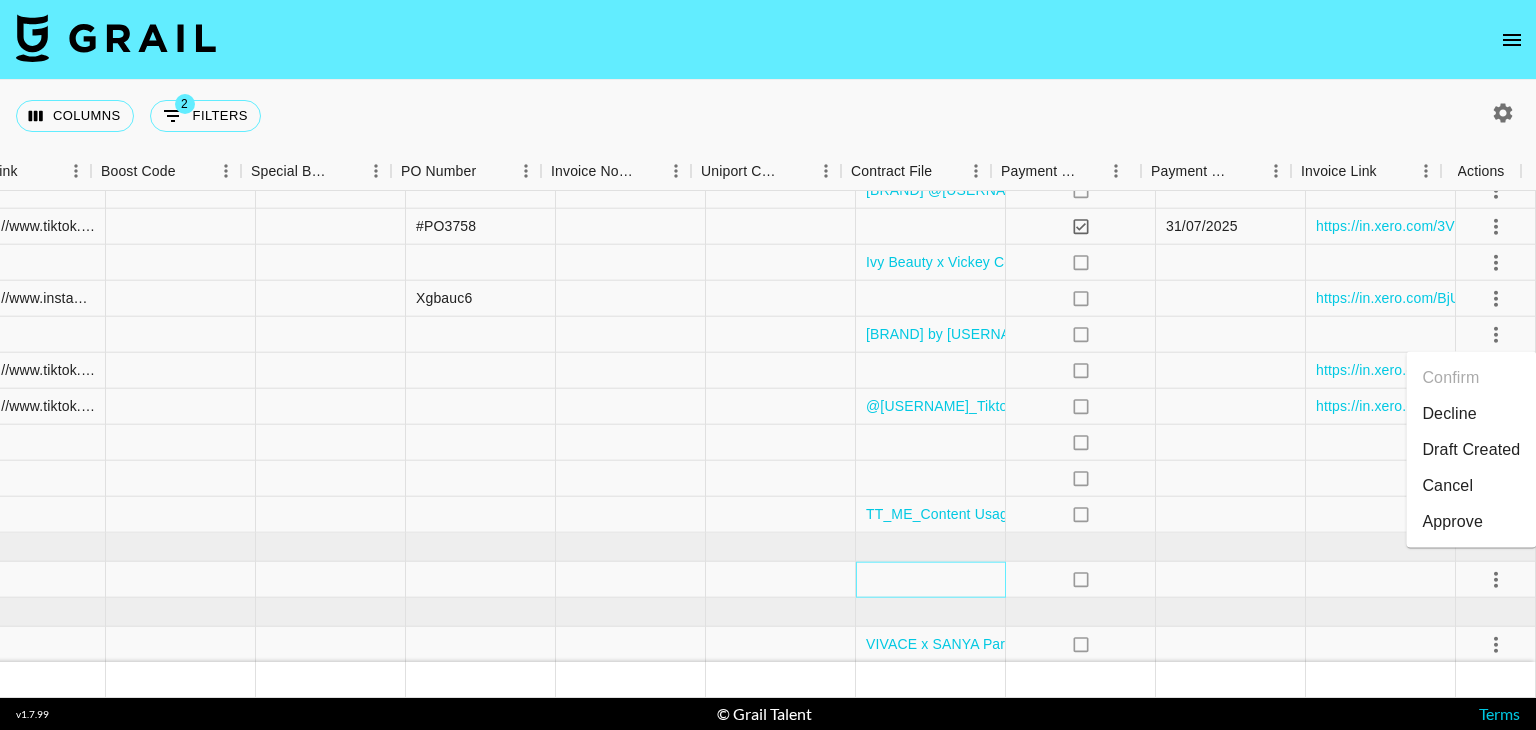 click at bounding box center (931, 580) 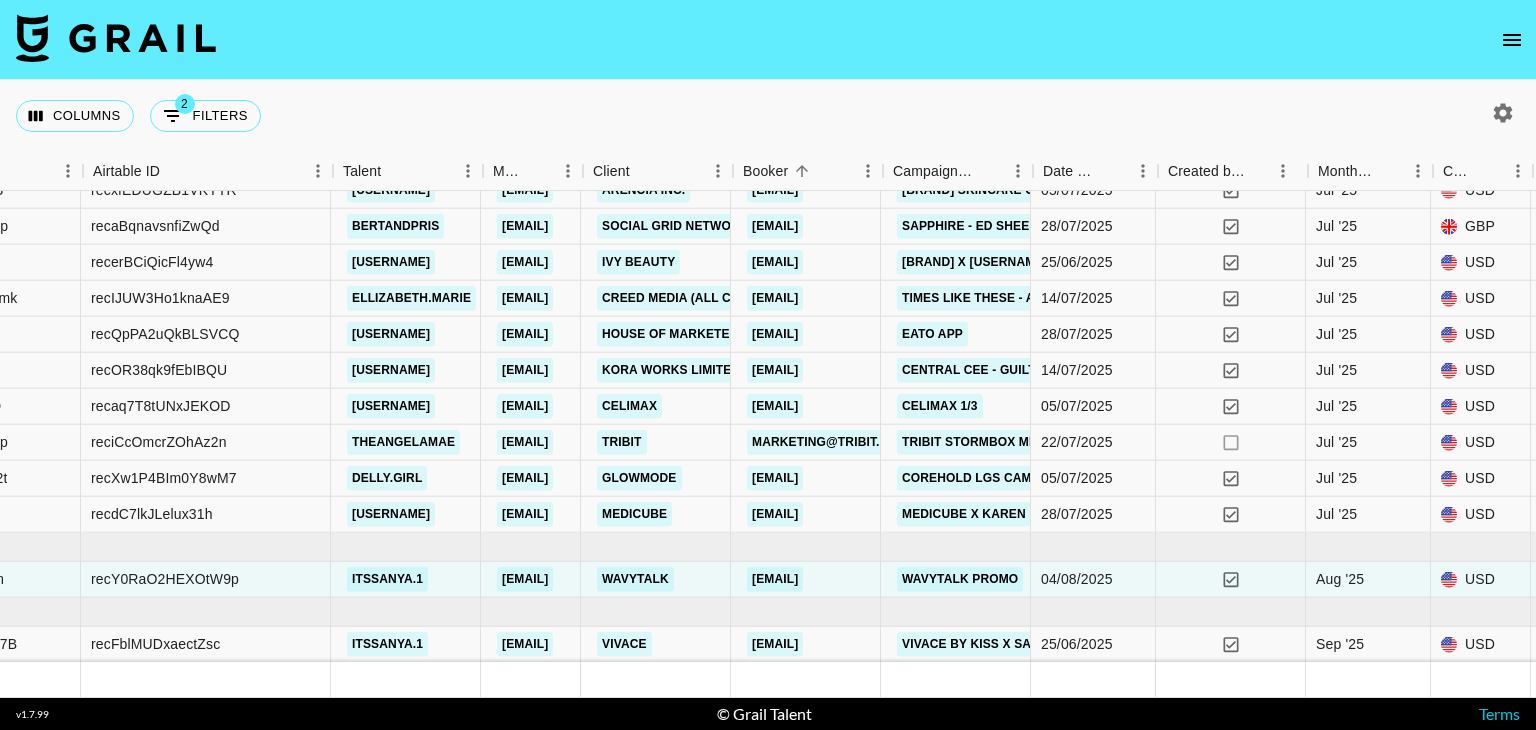 scroll, scrollTop: 593, scrollLeft: 331, axis: both 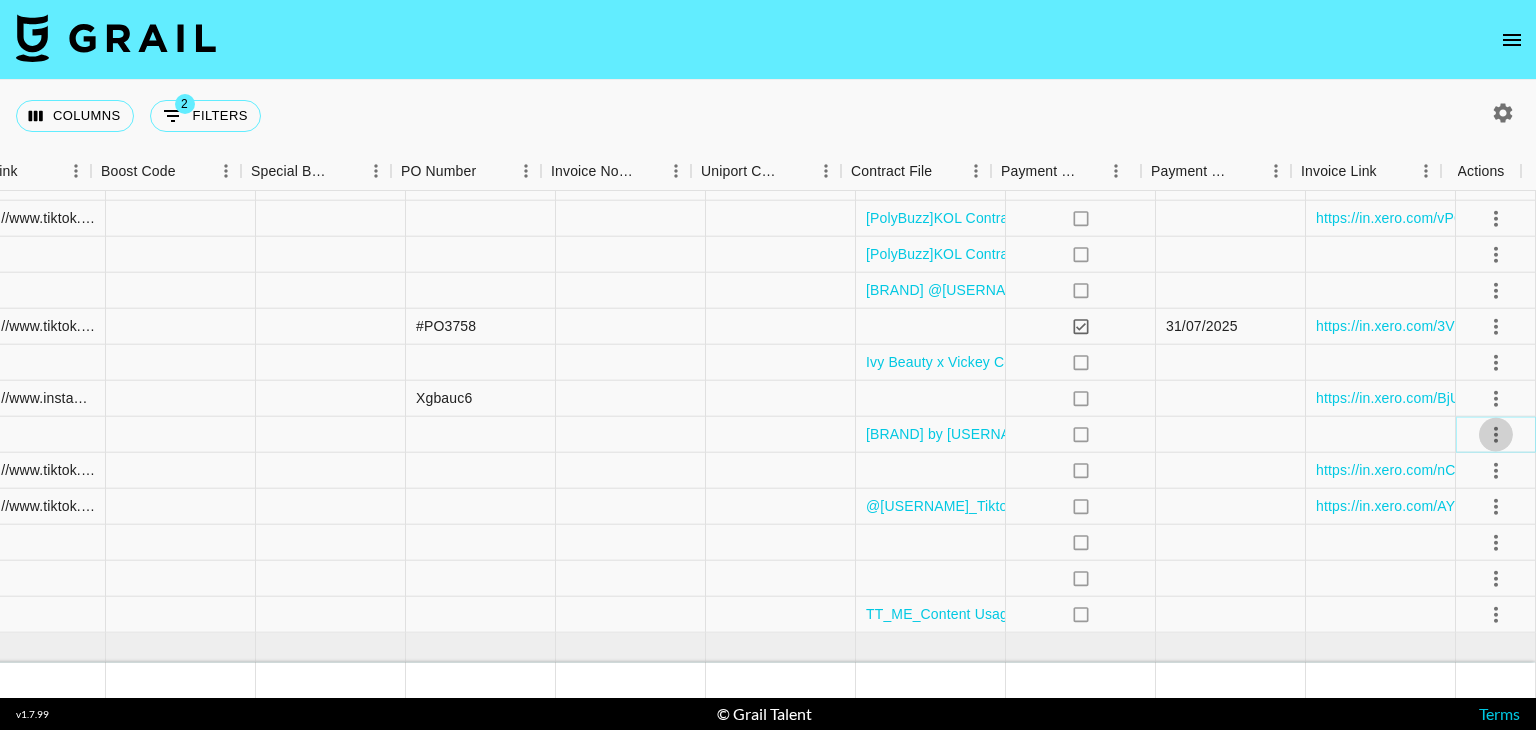 click 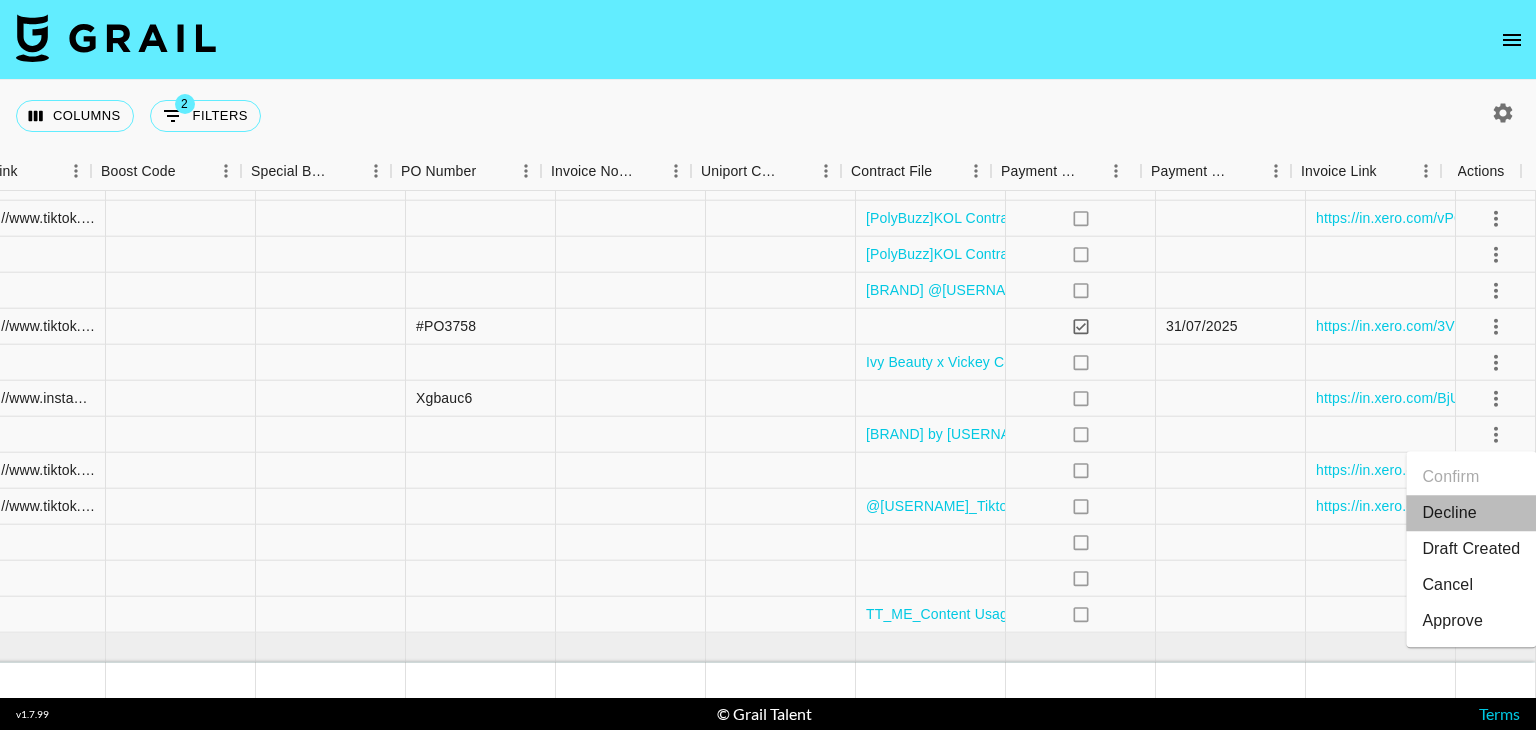 click on "Decline" at bounding box center (1471, 513) 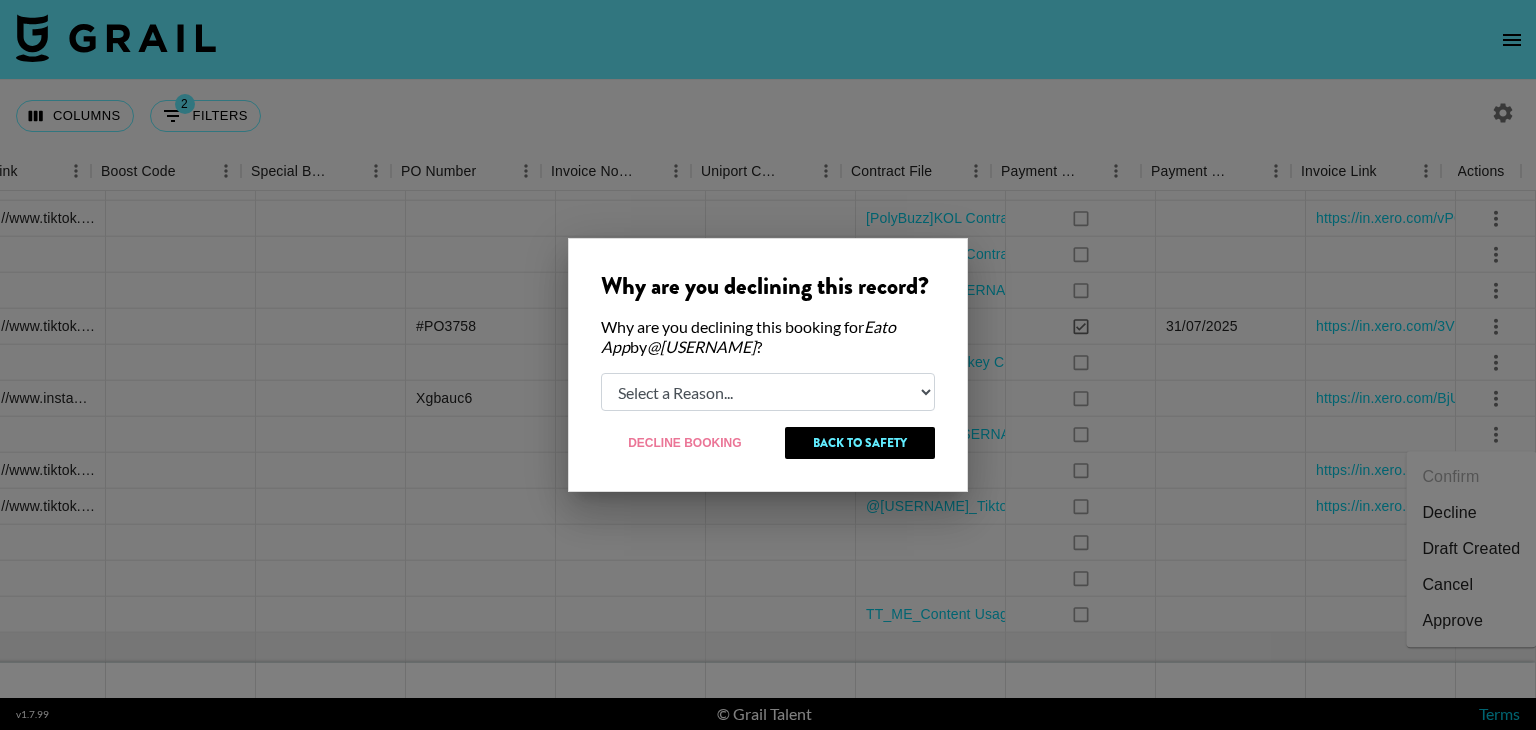 click on "Select a Reason... Relogging this deal due to a data issue The booker cancelled The creator declined" at bounding box center [768, 392] 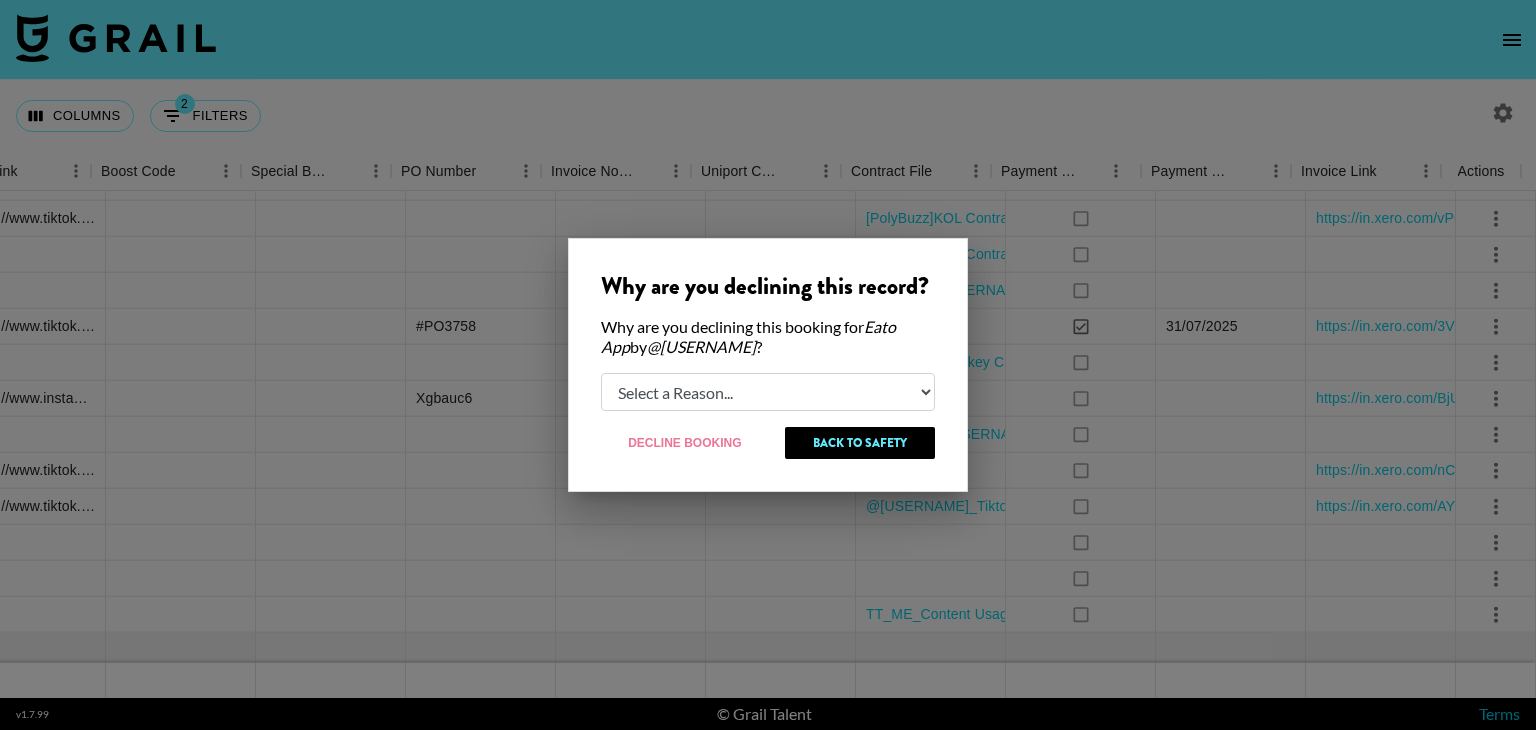 select on "booker_cancel" 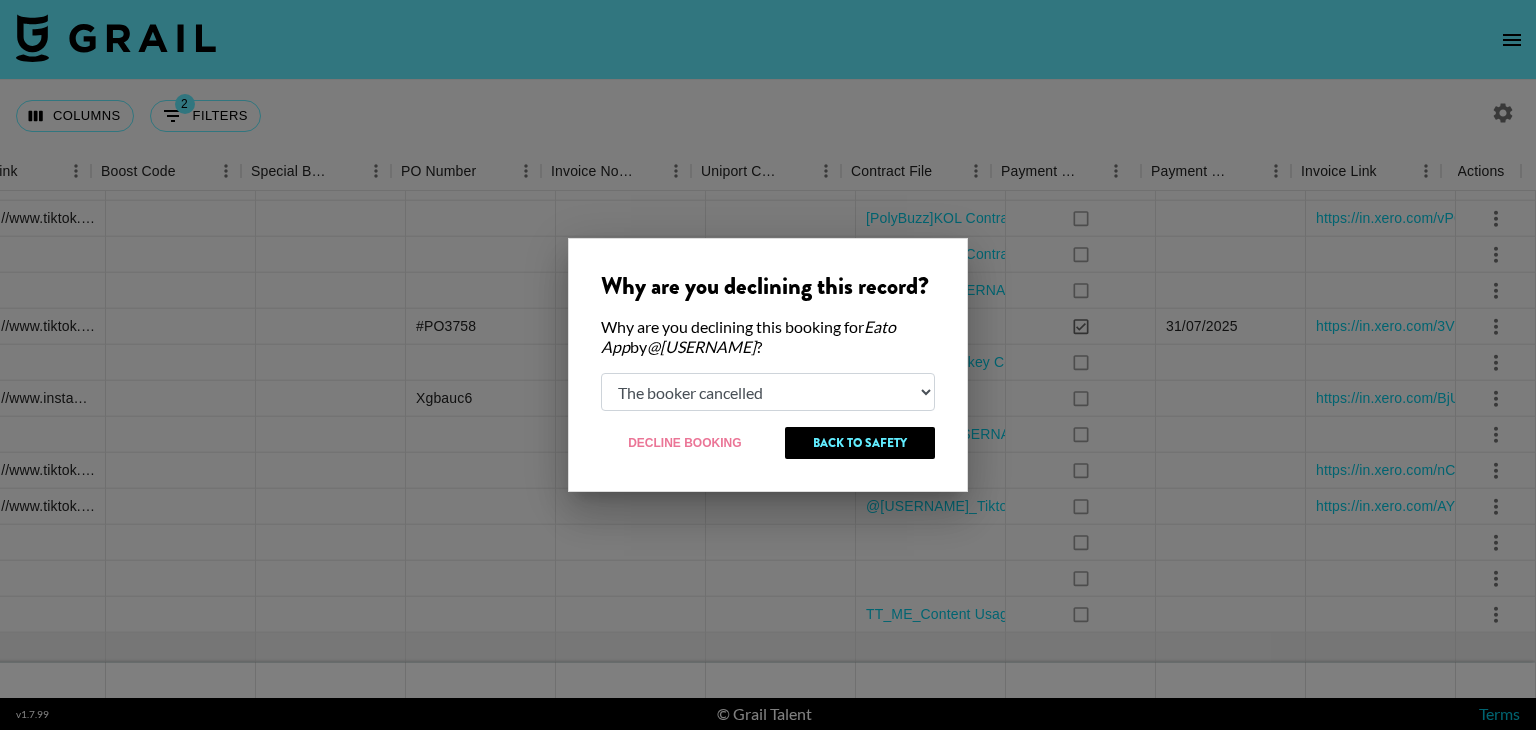 click on "Select a Reason... Relogging this deal due to a data issue The booker cancelled The creator declined" at bounding box center [768, 392] 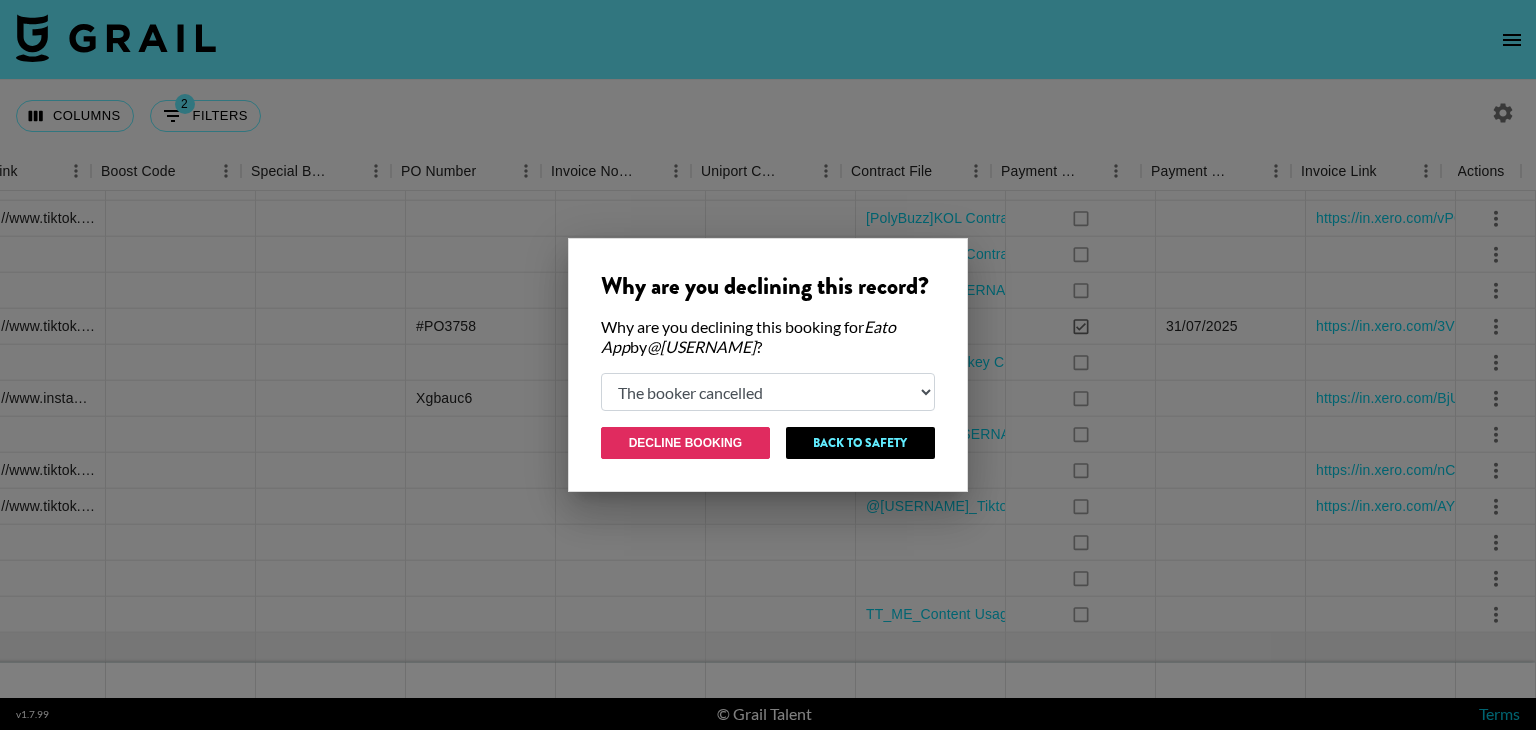 click on "Decline Booking" at bounding box center [685, 443] 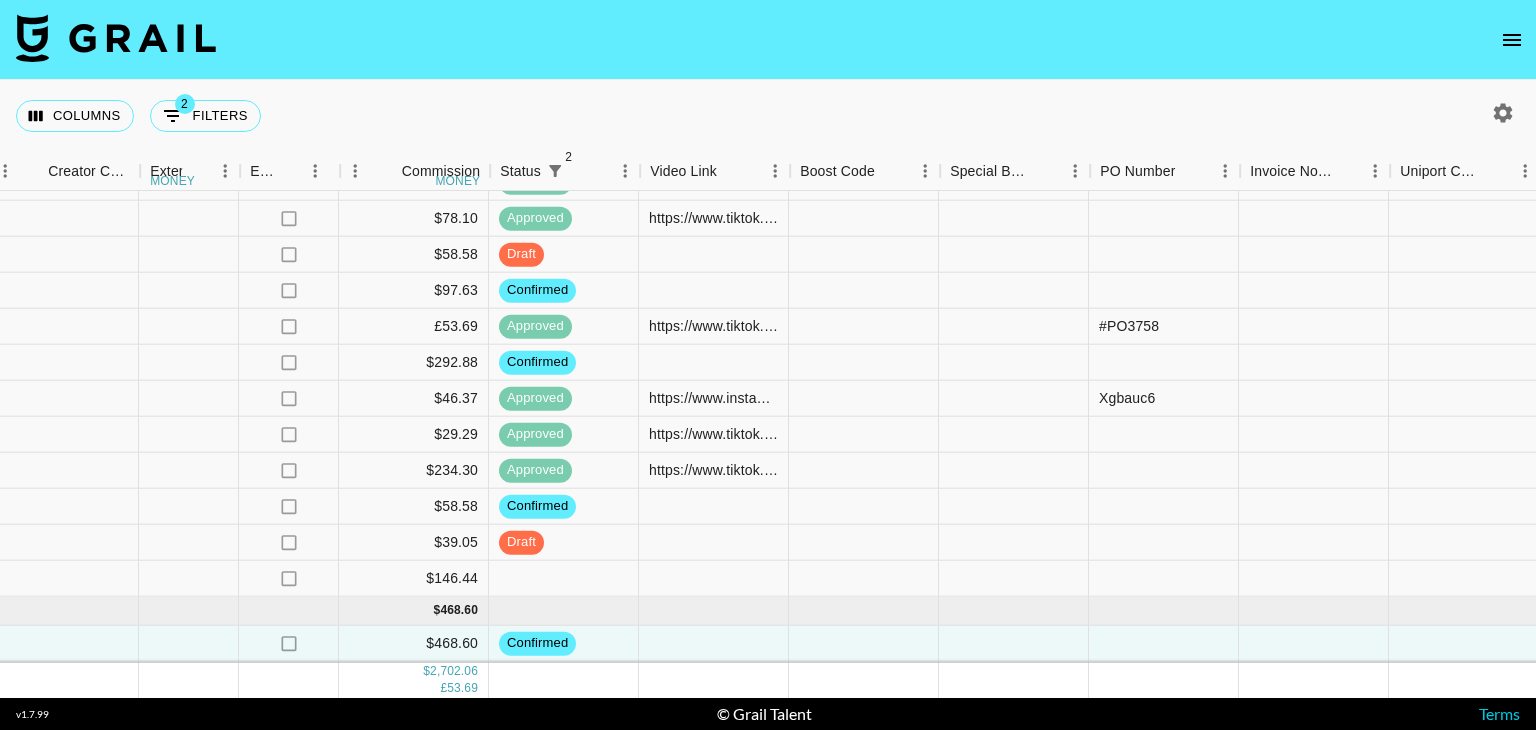 scroll, scrollTop: 479, scrollLeft: 2024, axis: both 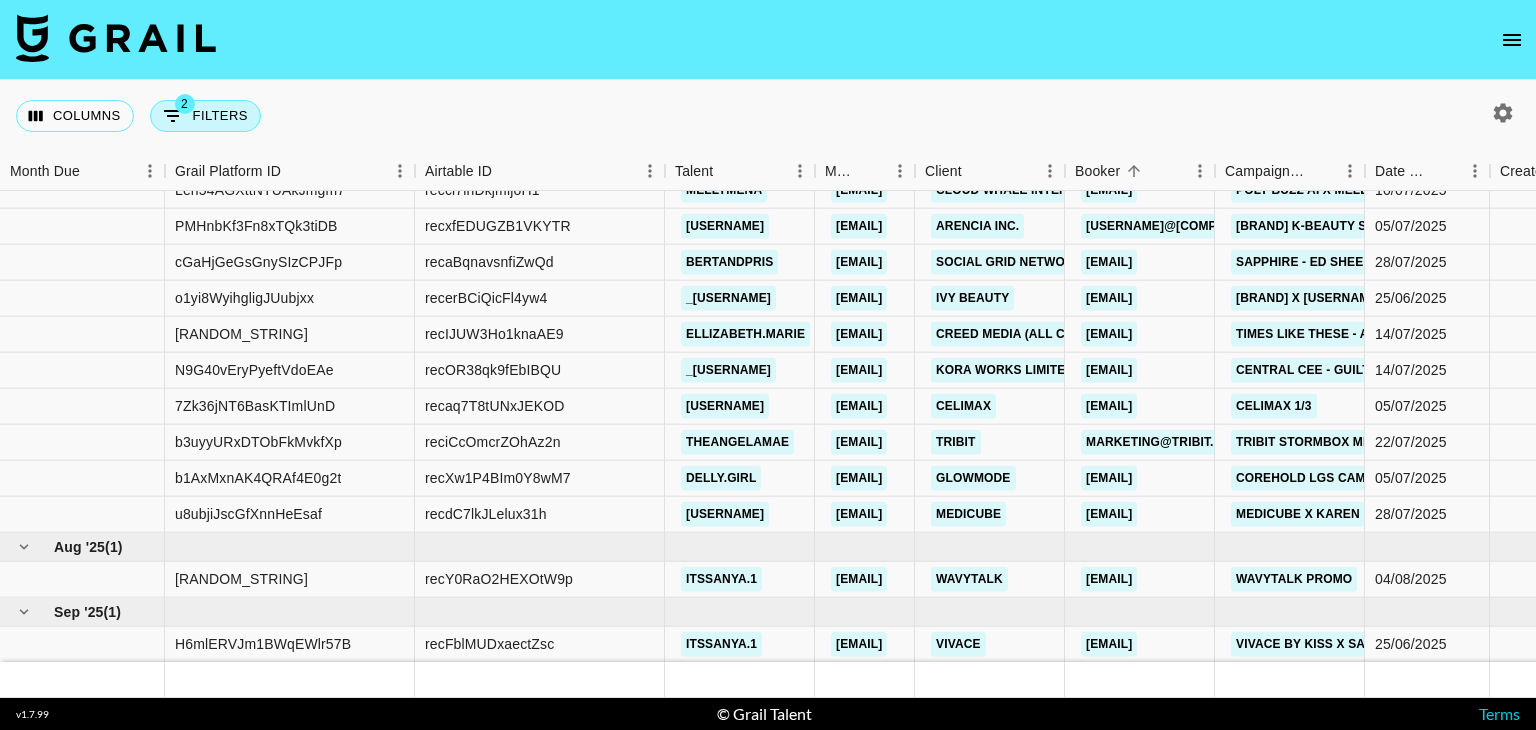 click on "2 Filters" at bounding box center (205, 116) 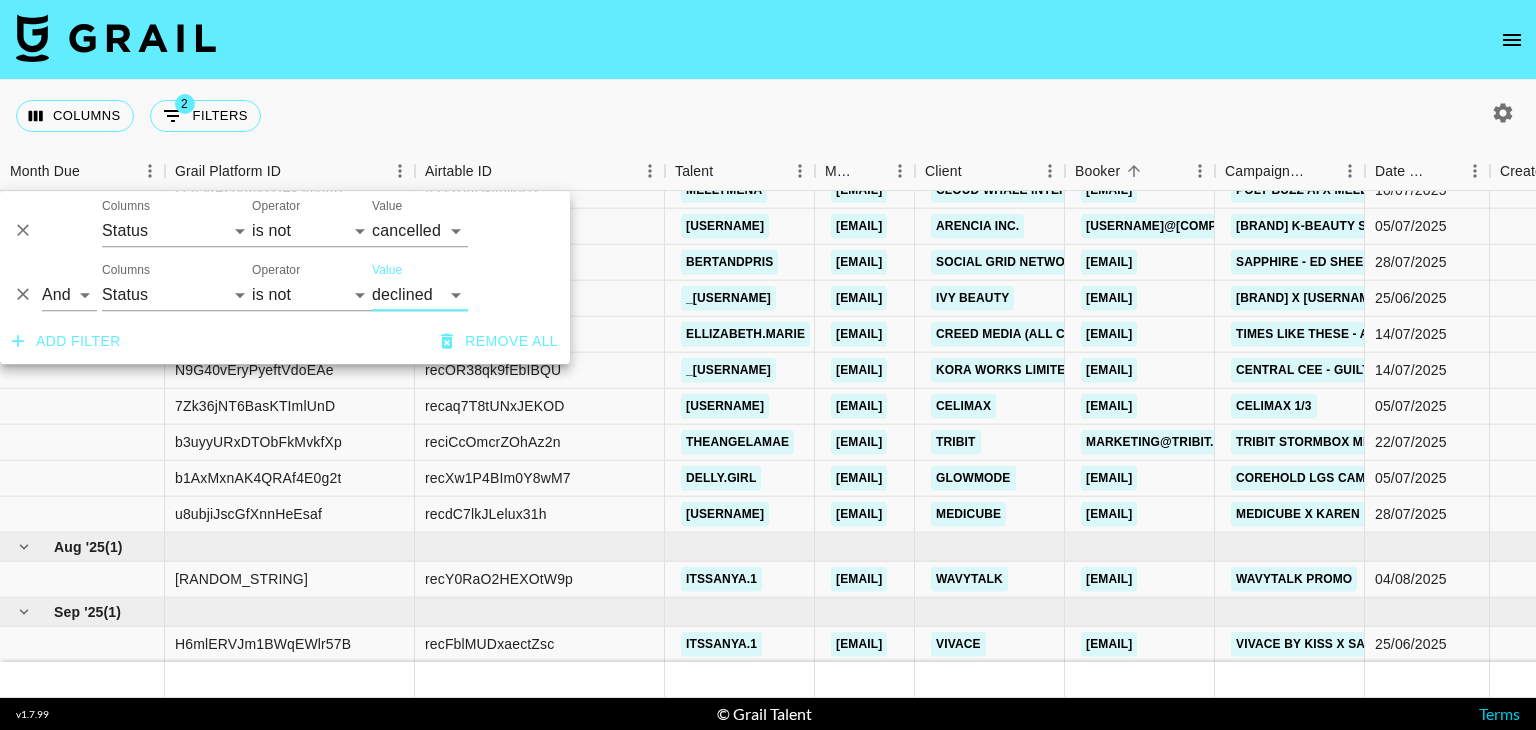 click on "confirmed declined draft posted approved cancelled badDebt" at bounding box center (420, 295) 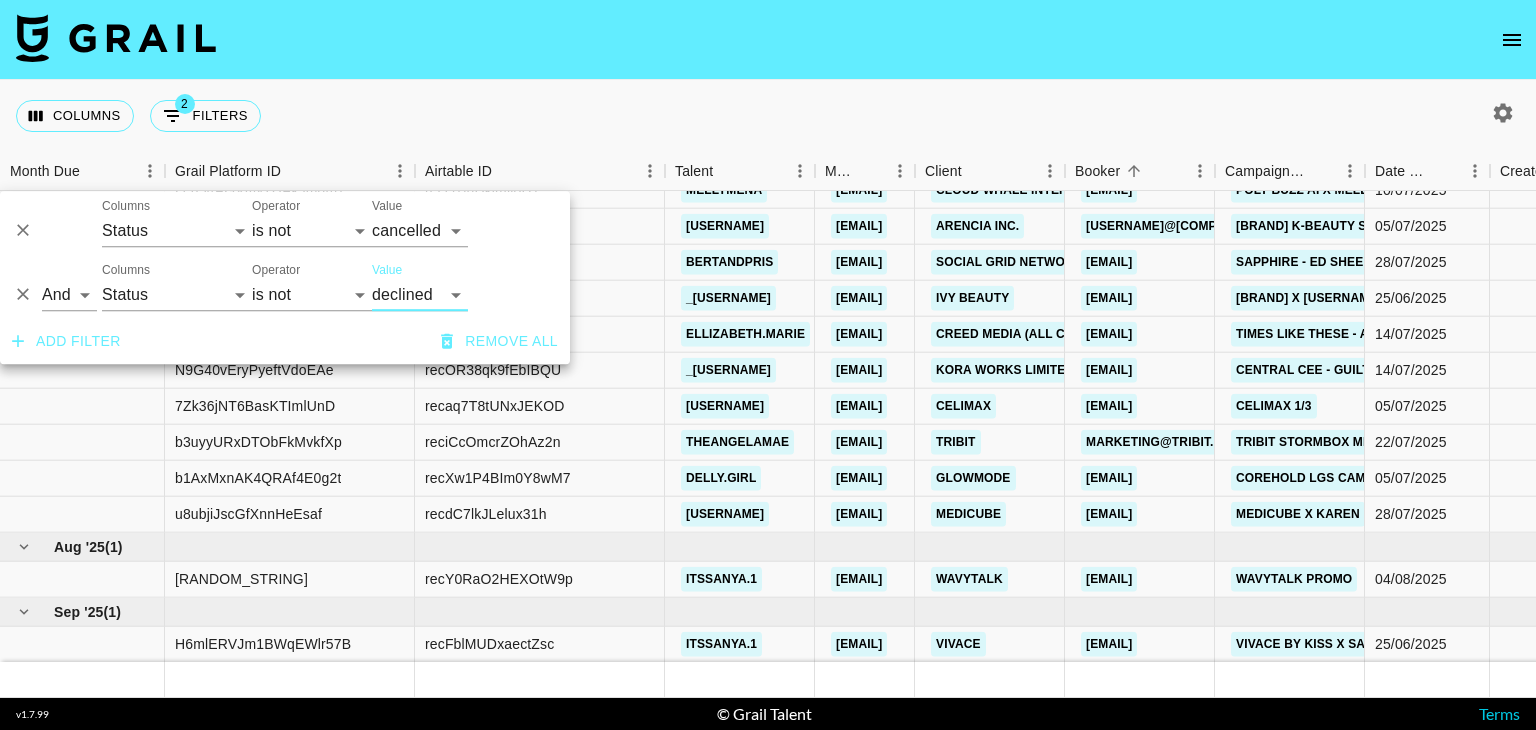 select 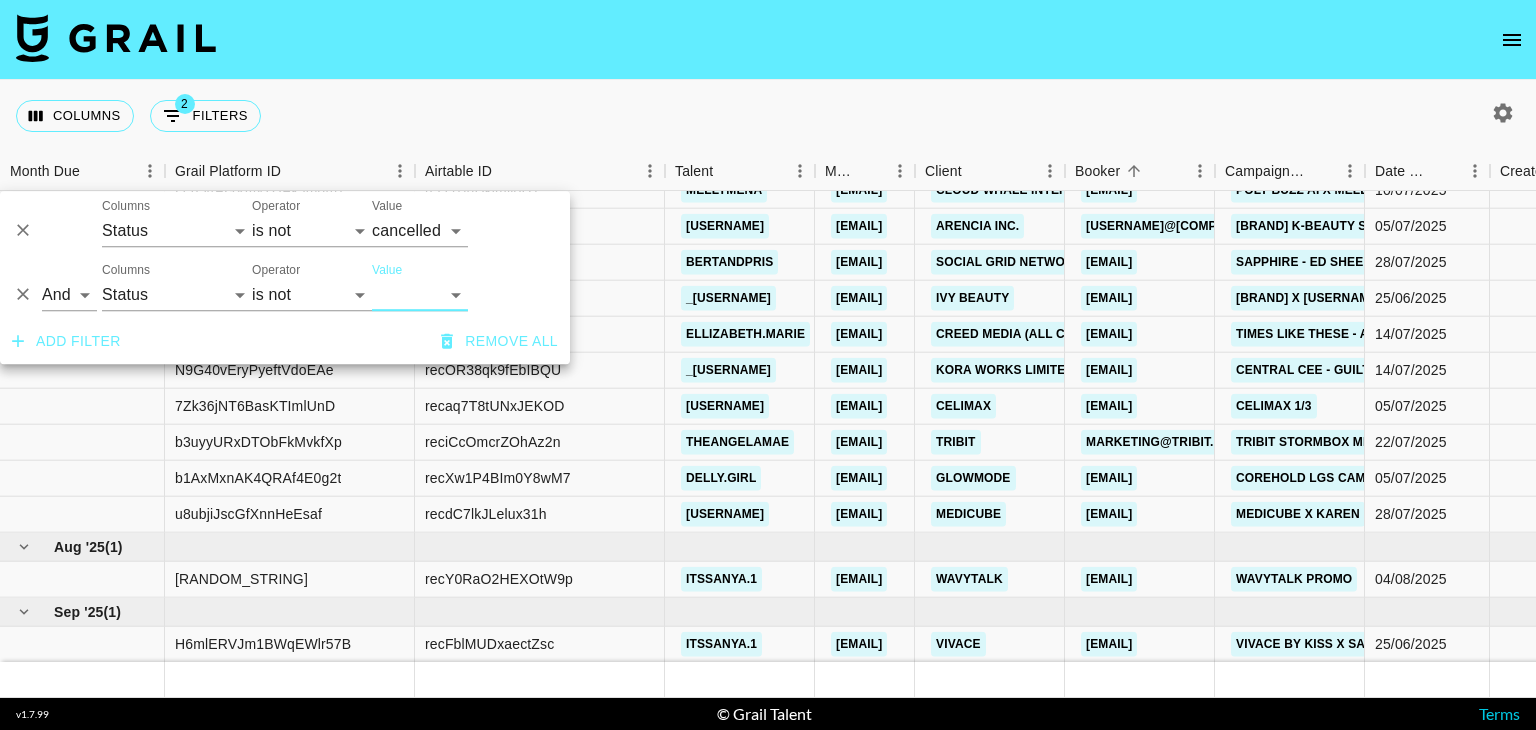 click on "confirmed declined draft posted approved cancelled badDebt" at bounding box center (420, 295) 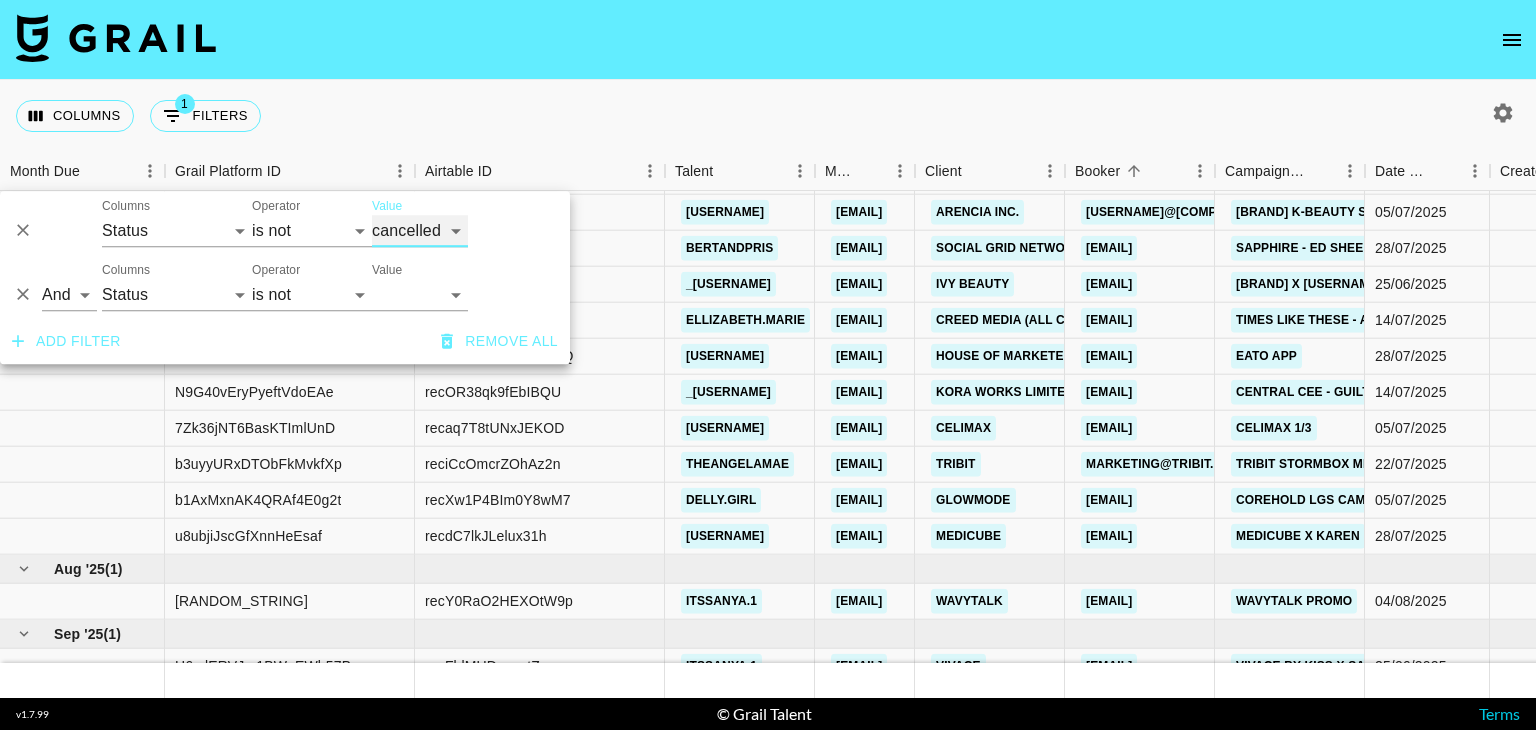 click on "confirmed declined draft posted approved cancelled badDebt" at bounding box center [420, 231] 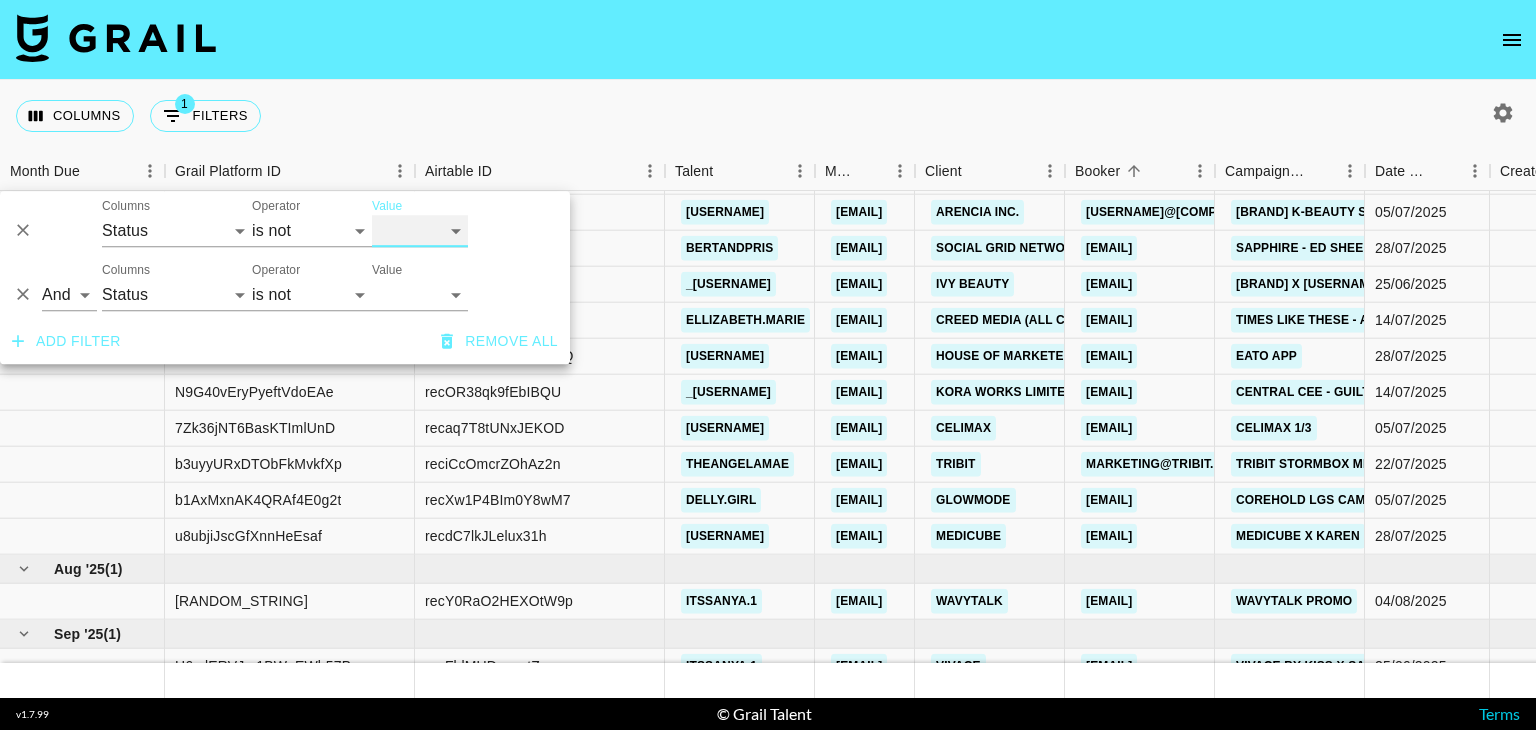 click on "confirmed declined draft posted approved cancelled badDebt" at bounding box center (420, 231) 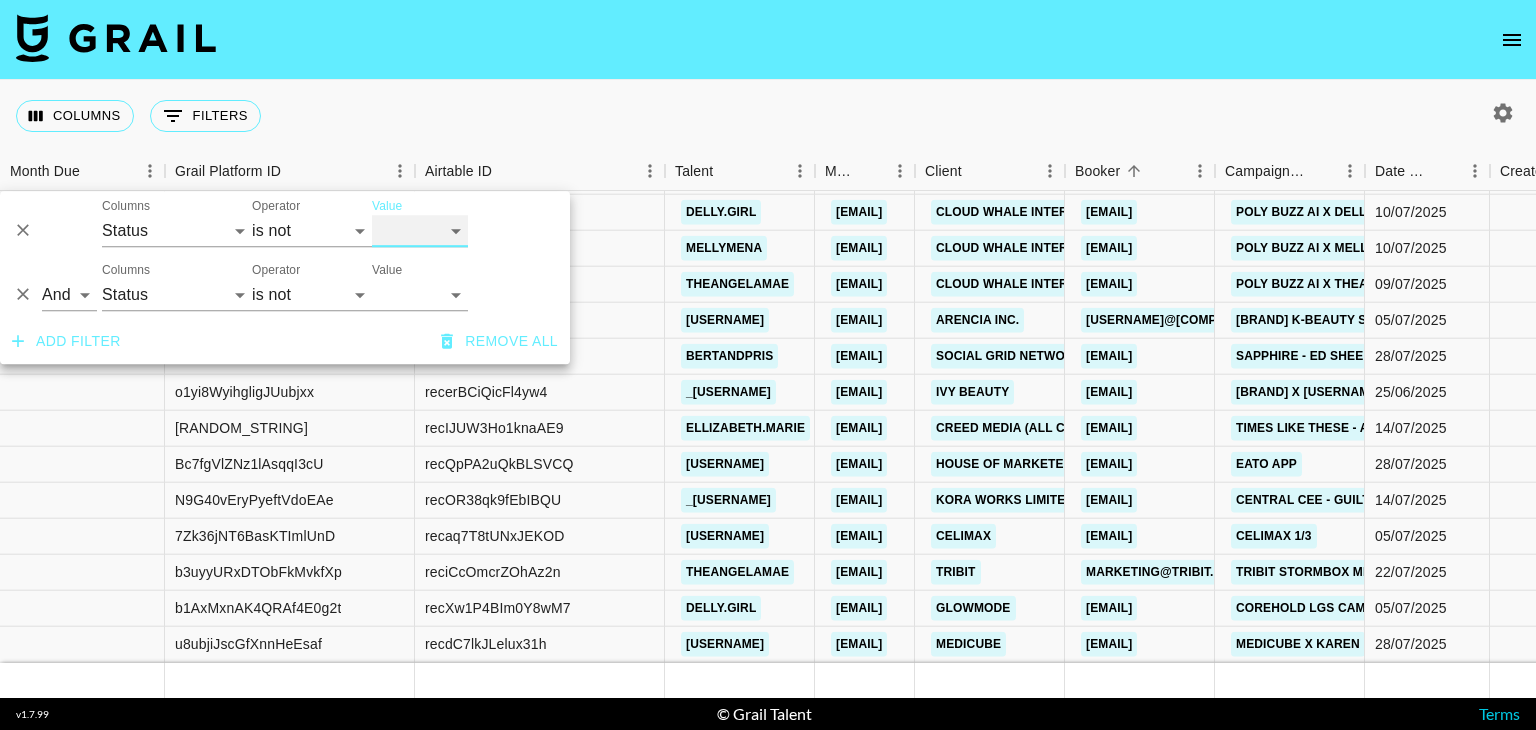 scroll, scrollTop: 629, scrollLeft: 0, axis: vertical 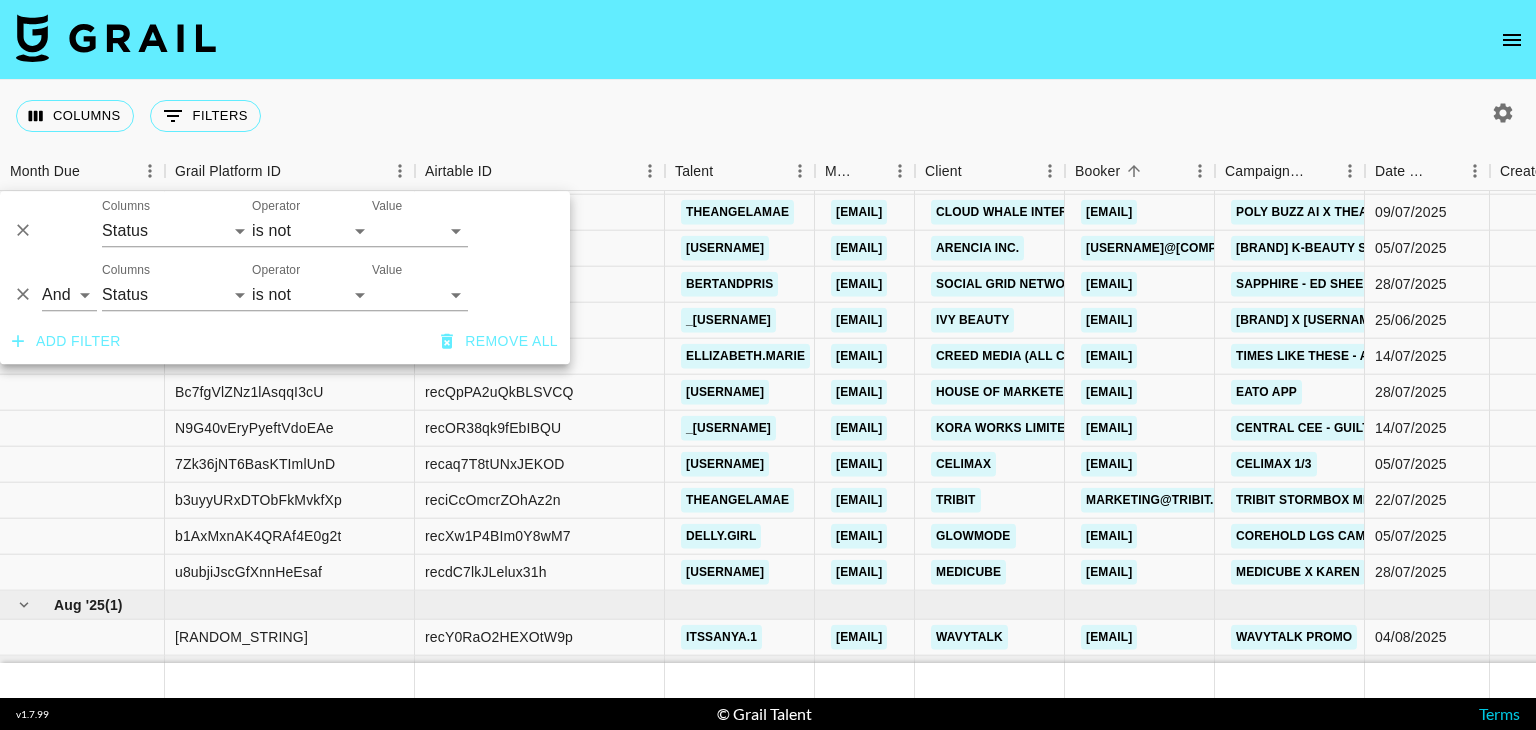 click on "Columns 0 Filters + Booking" at bounding box center (768, 116) 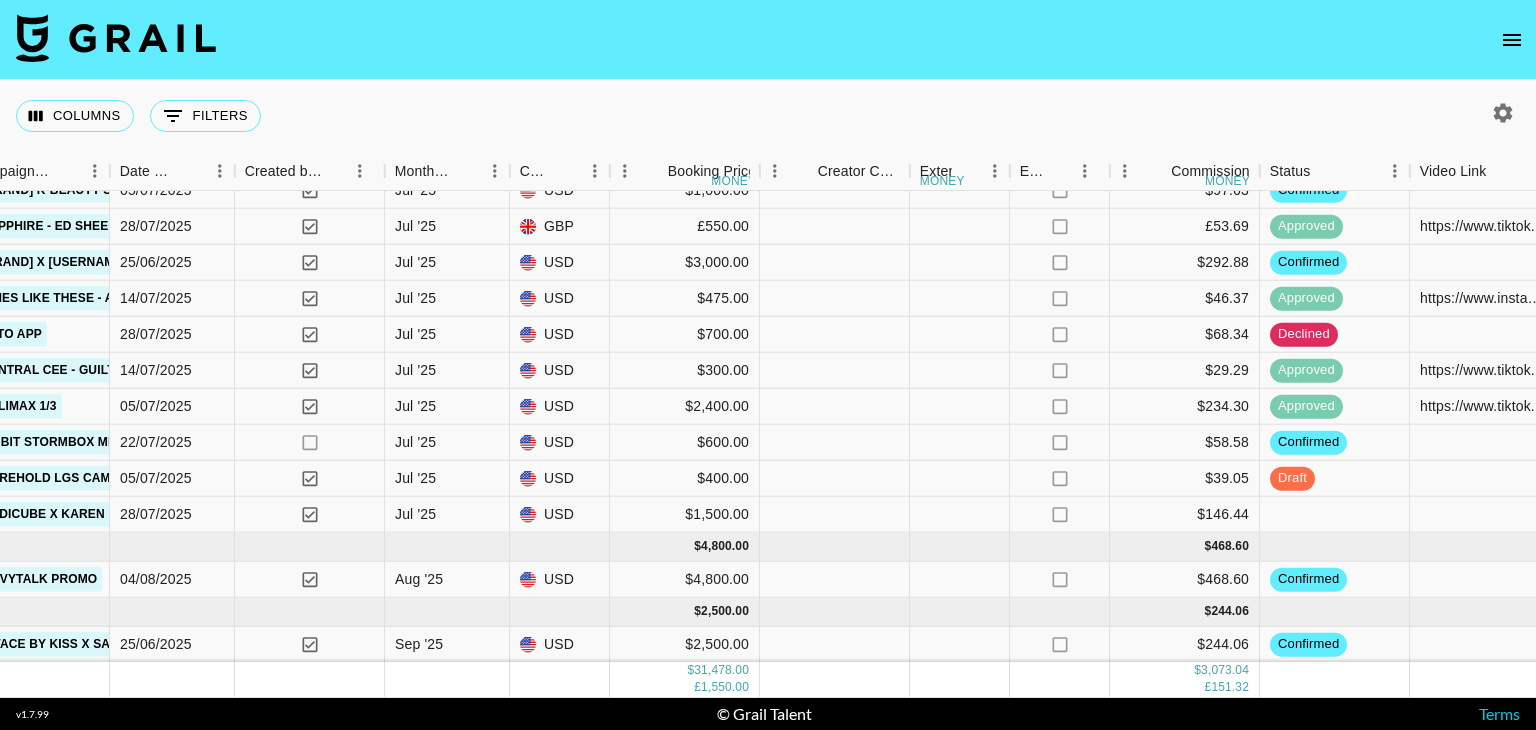 scroll, scrollTop: 701, scrollLeft: 1256, axis: both 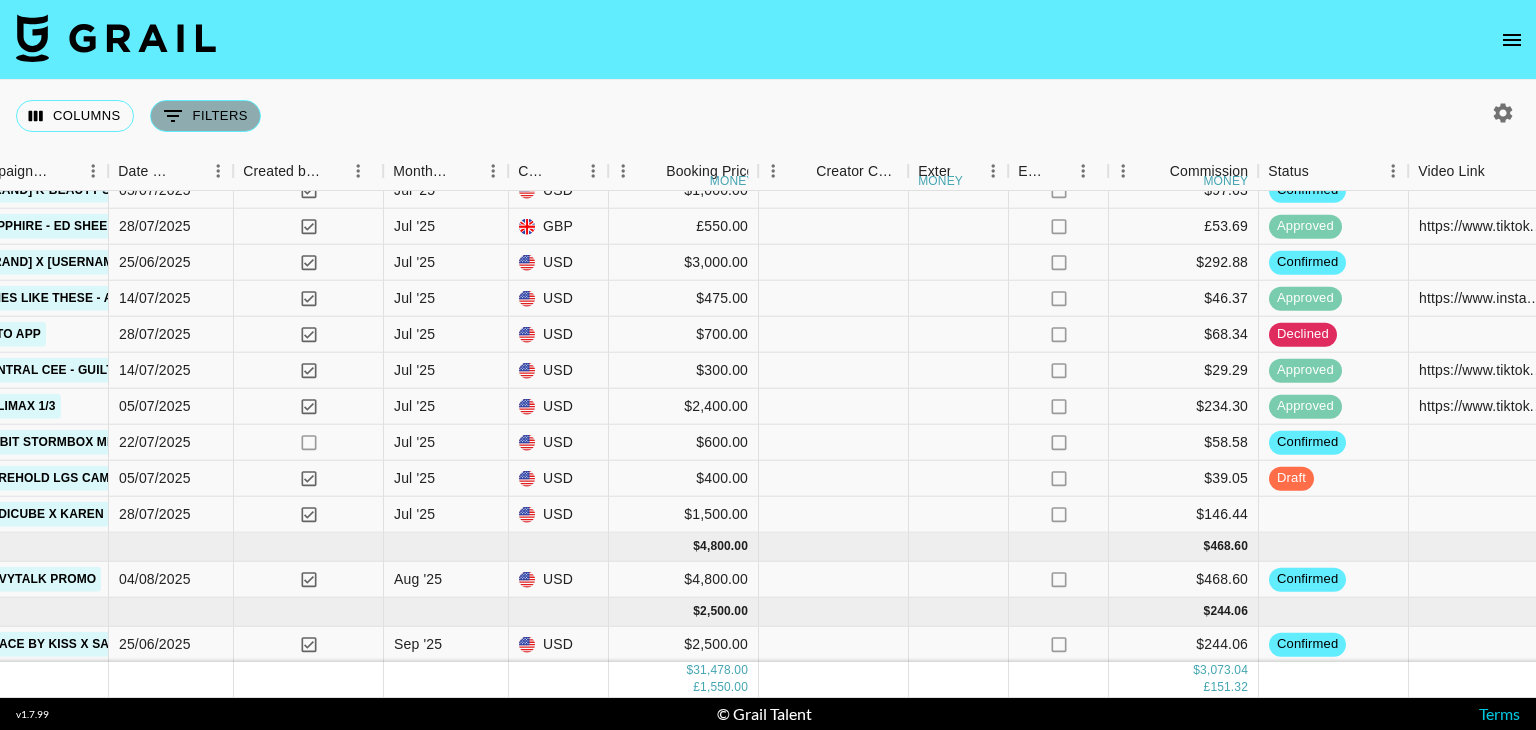 click on "0 Filters" at bounding box center [205, 116] 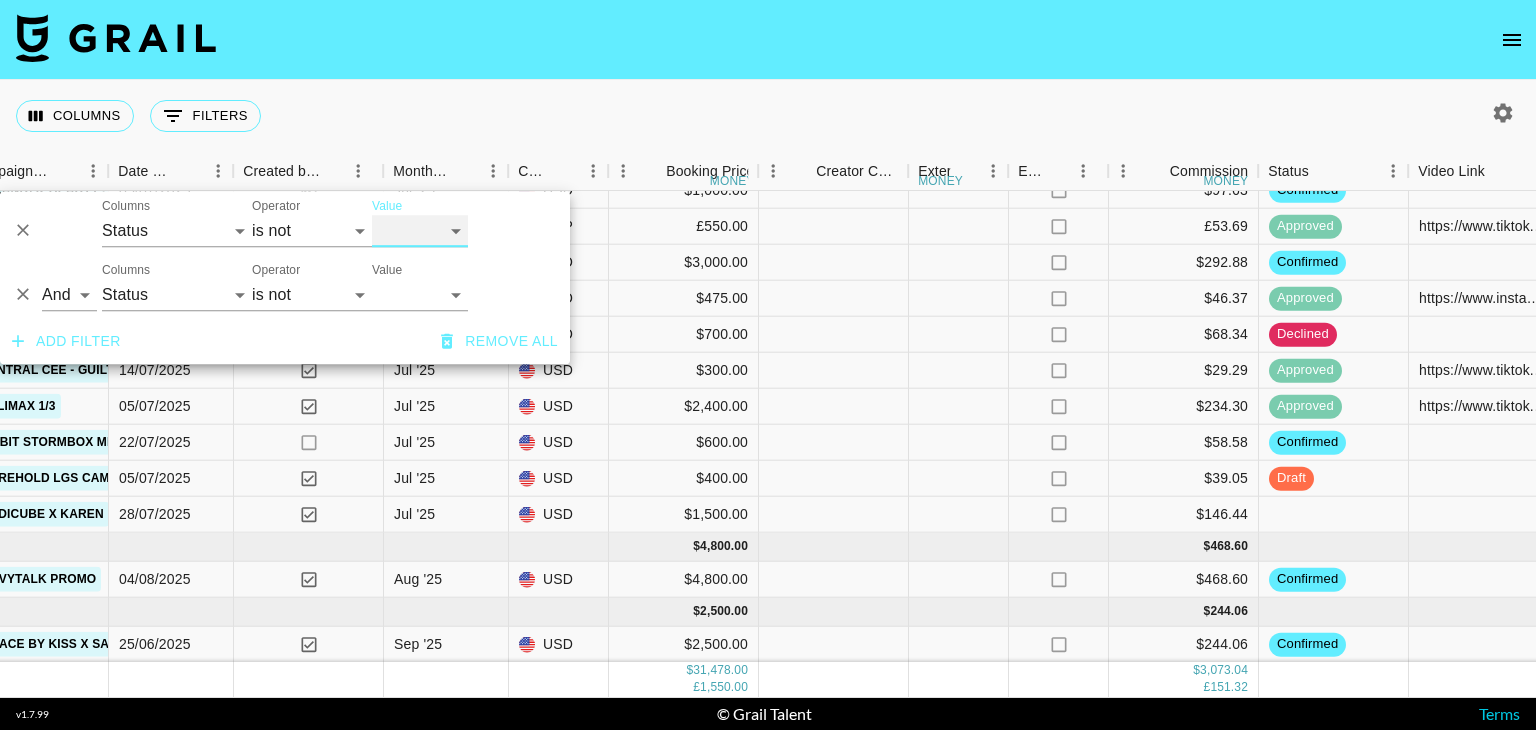 click on "confirmed declined draft posted approved cancelled badDebt" at bounding box center (420, 231) 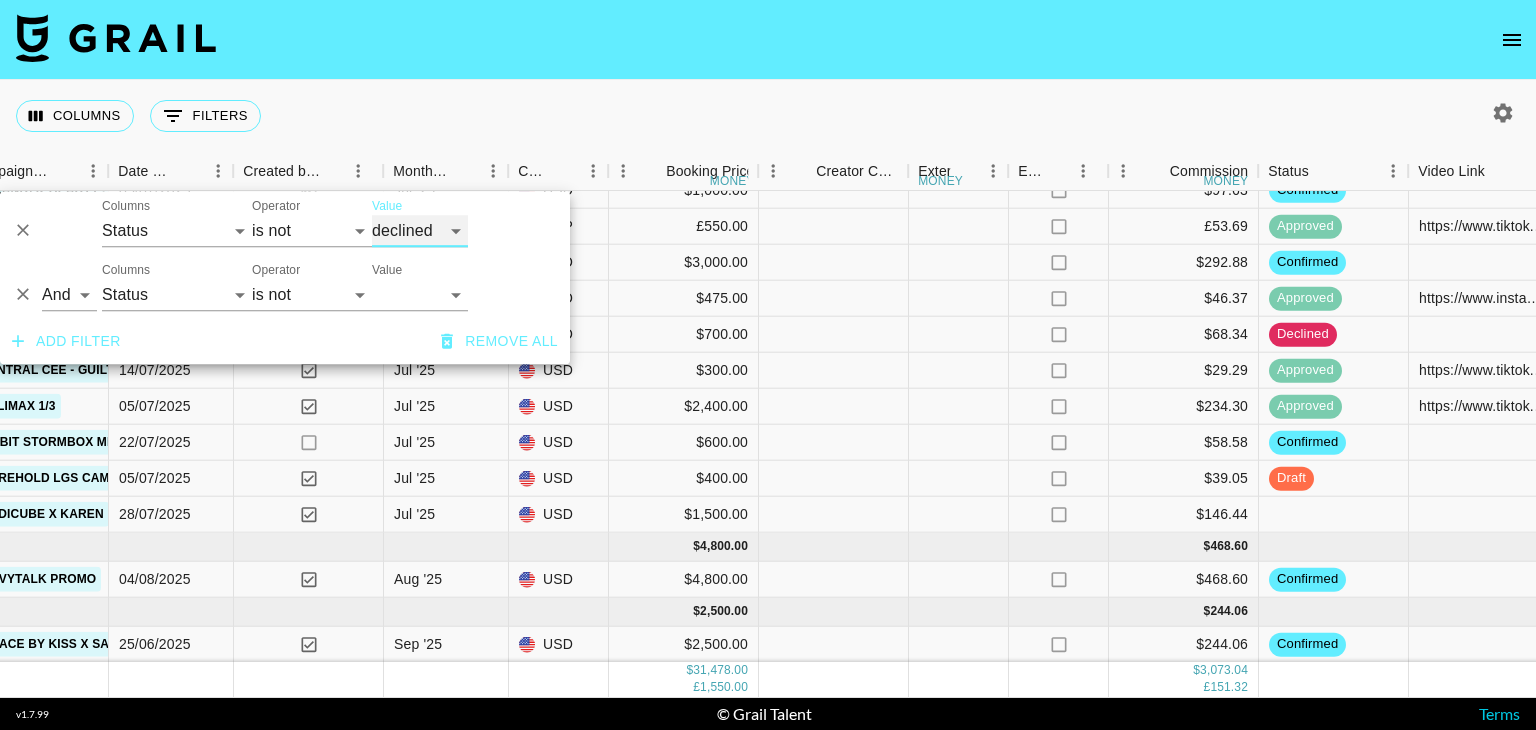 click on "confirmed declined draft posted approved cancelled badDebt" at bounding box center (420, 231) 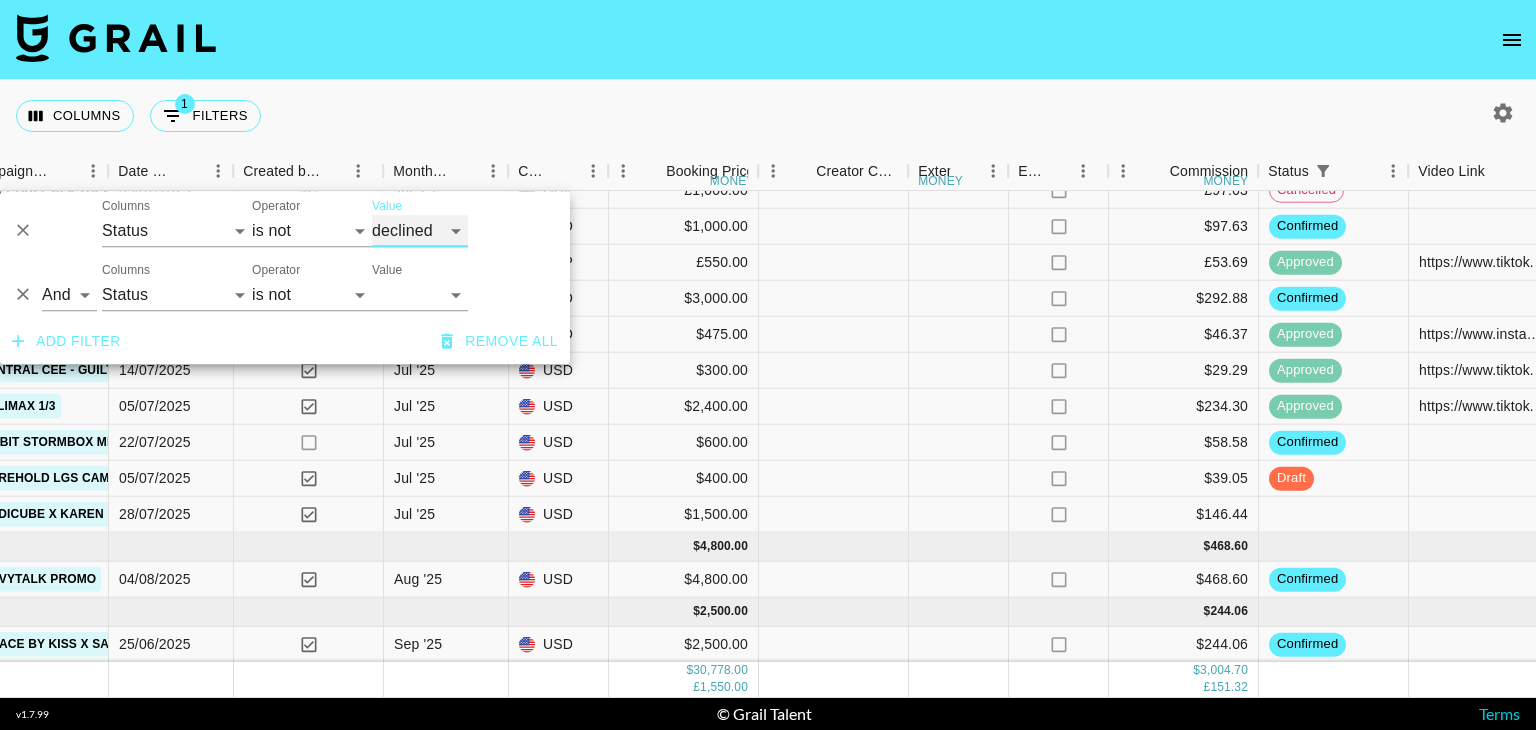 scroll, scrollTop: 629, scrollLeft: 1256, axis: both 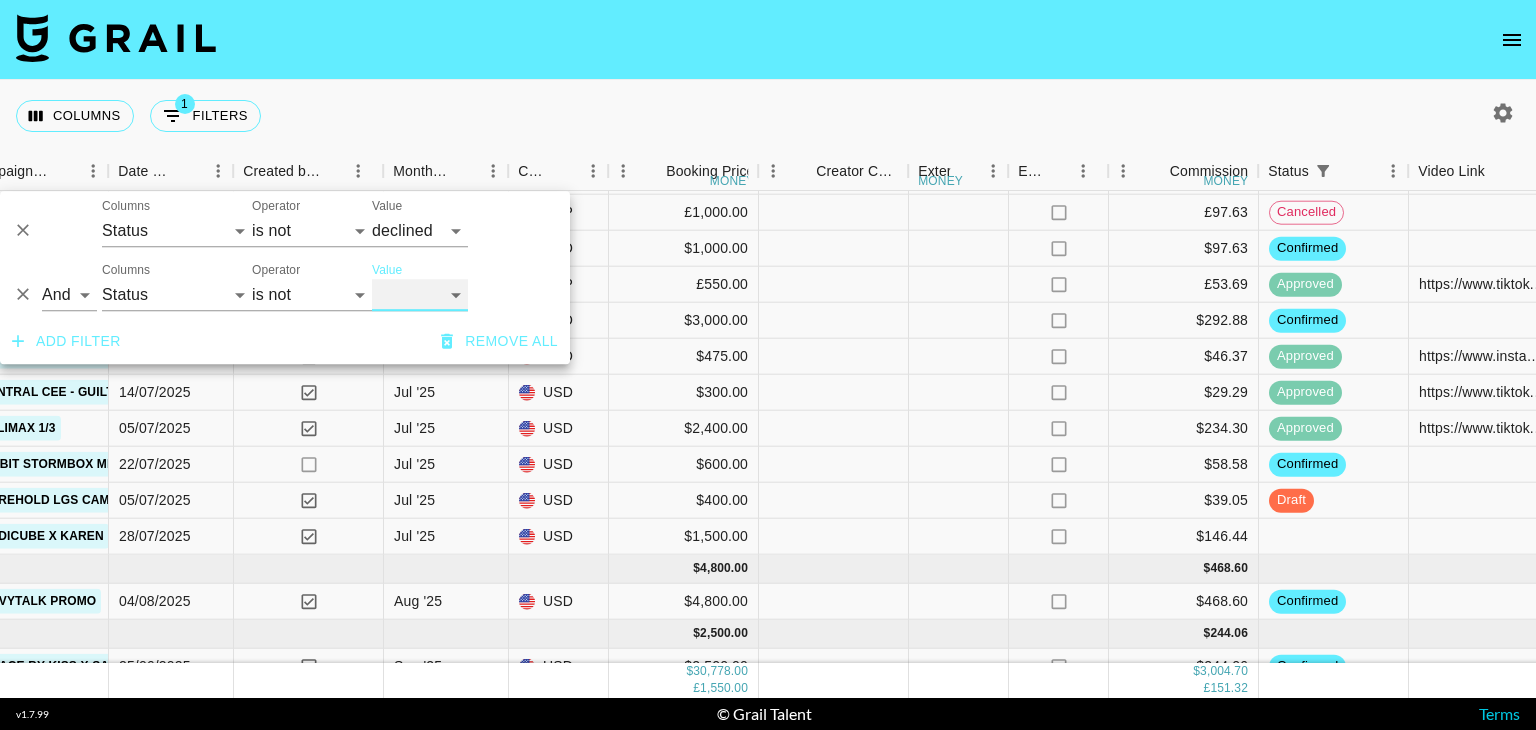 click on "confirmed declined draft posted approved cancelled badDebt" at bounding box center [420, 295] 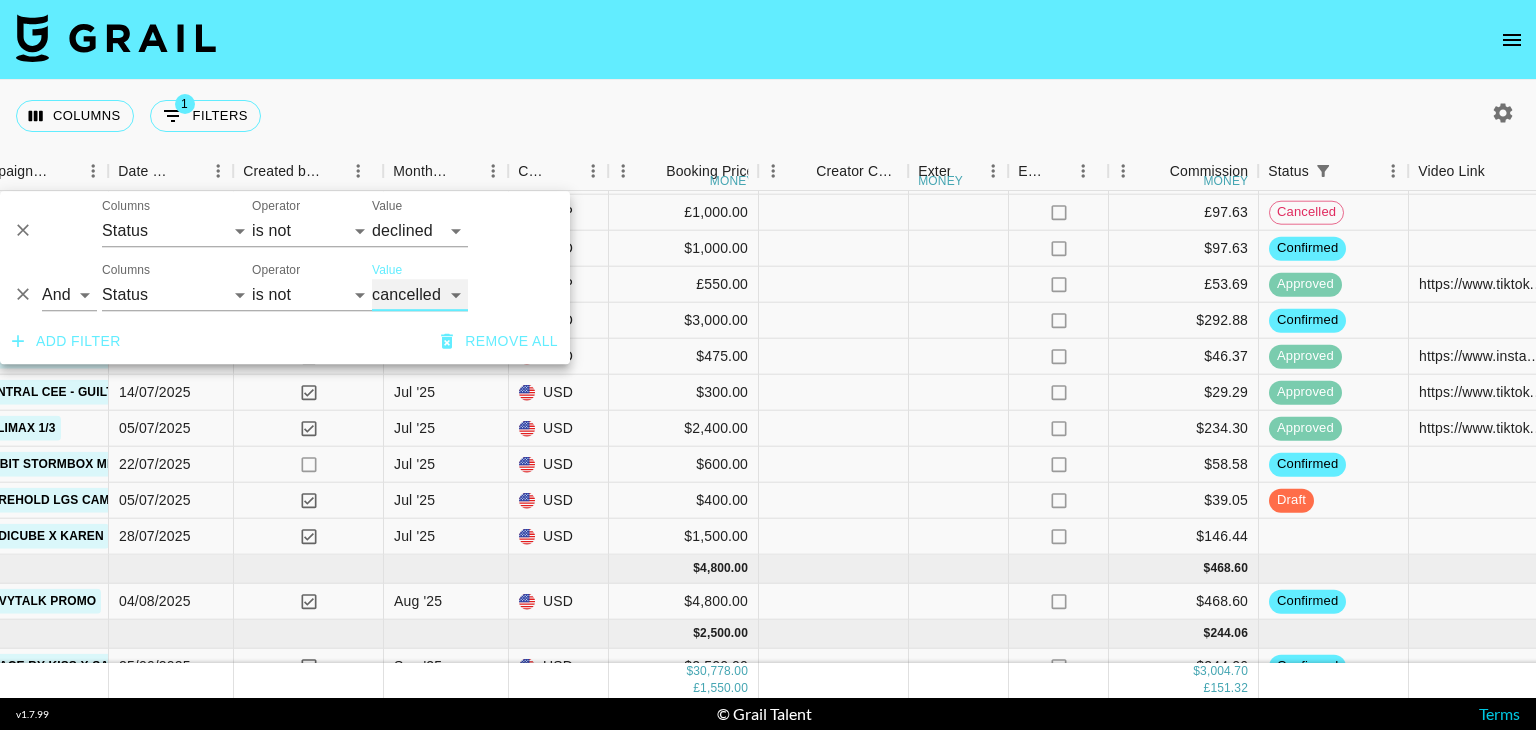 click on "confirmed declined draft posted approved cancelled badDebt" at bounding box center (420, 295) 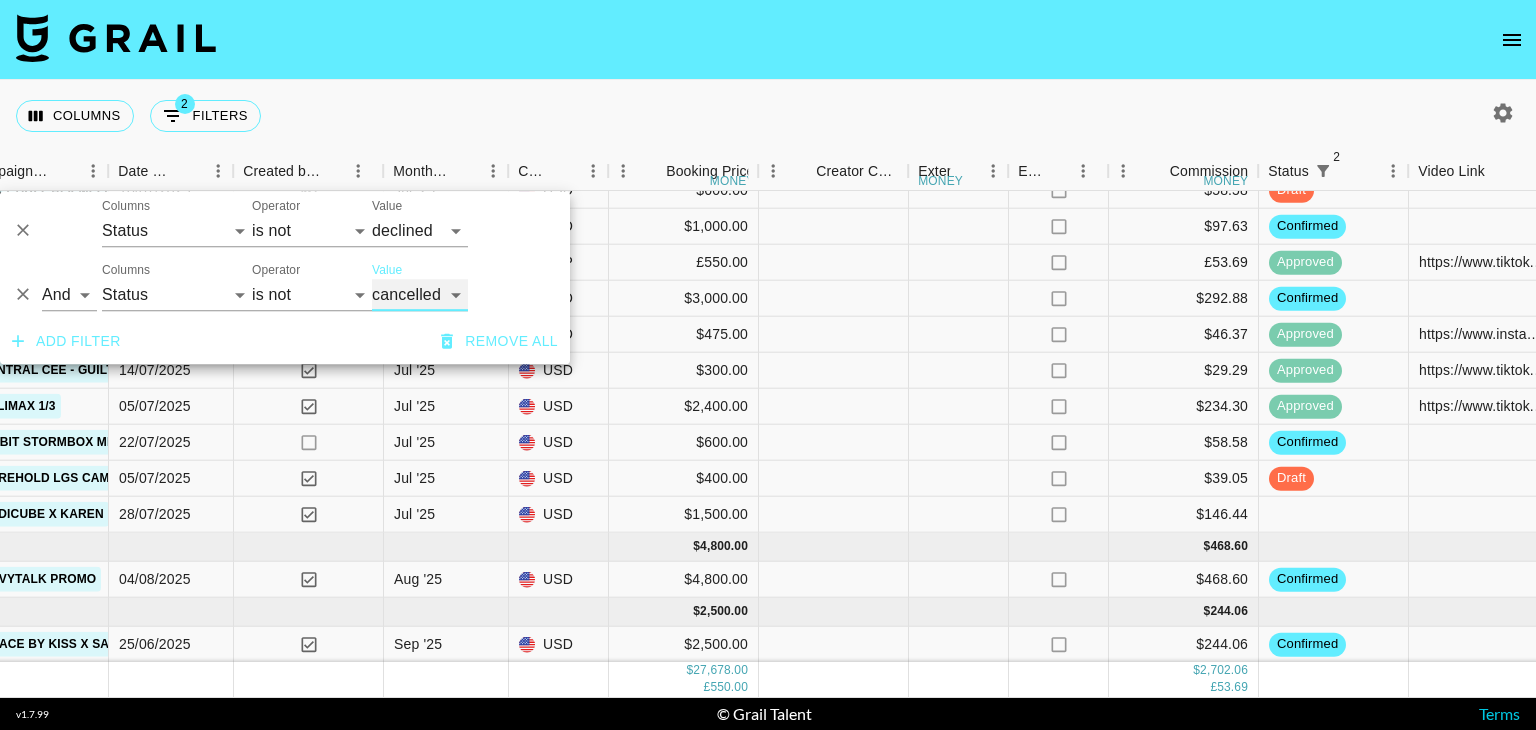 scroll, scrollTop: 557, scrollLeft: 1256, axis: both 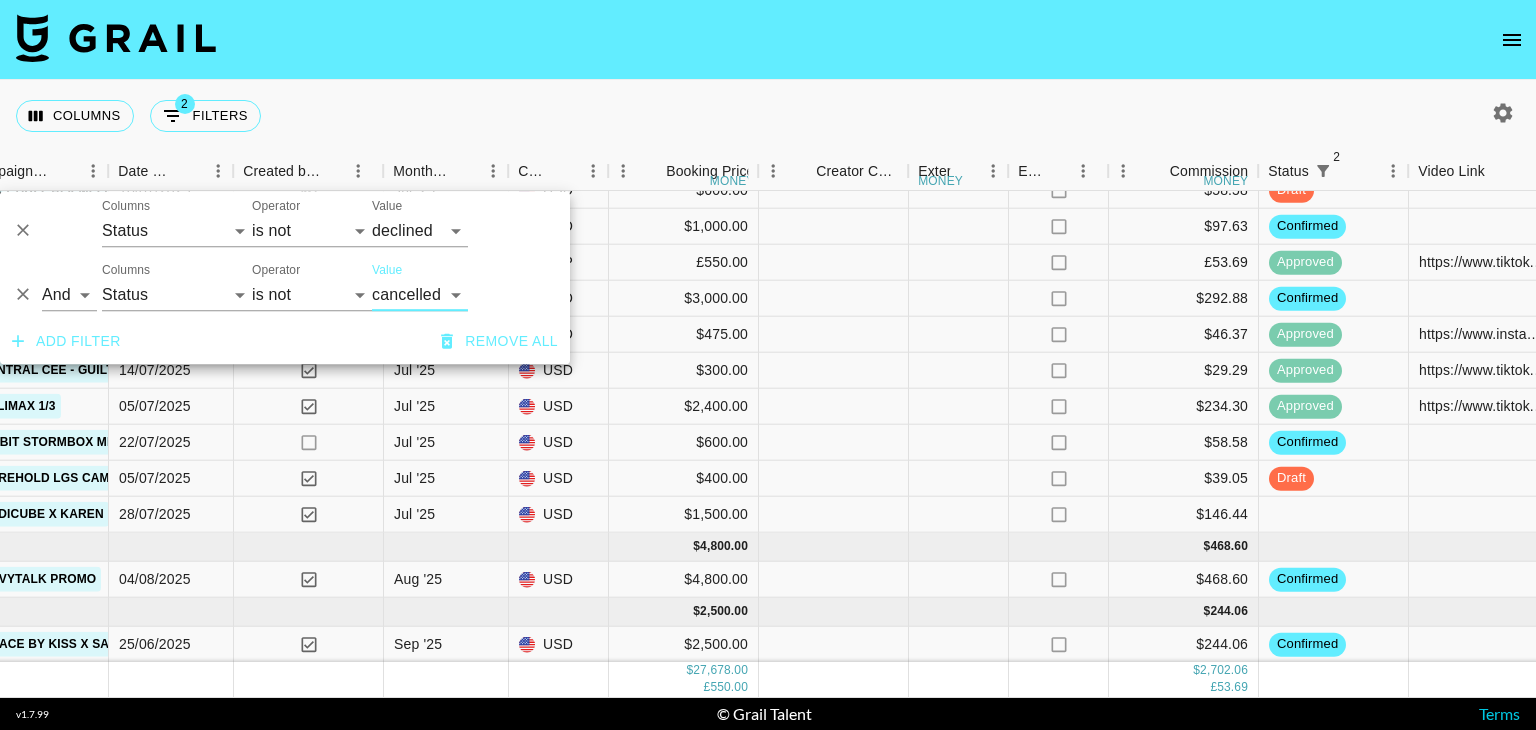 click on "Columns 2 Filters + Booking" at bounding box center (768, 116) 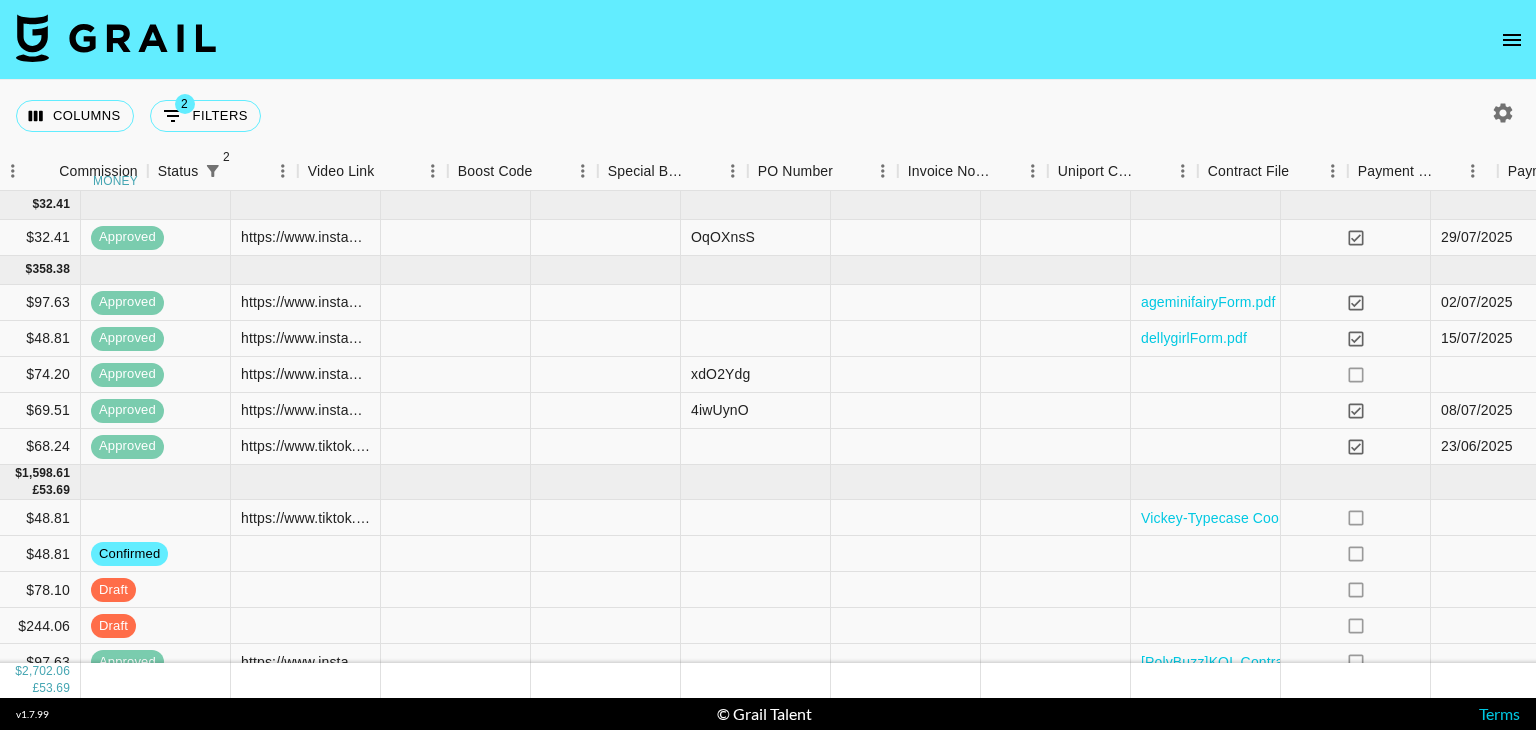 scroll, scrollTop: 0, scrollLeft: 2724, axis: horizontal 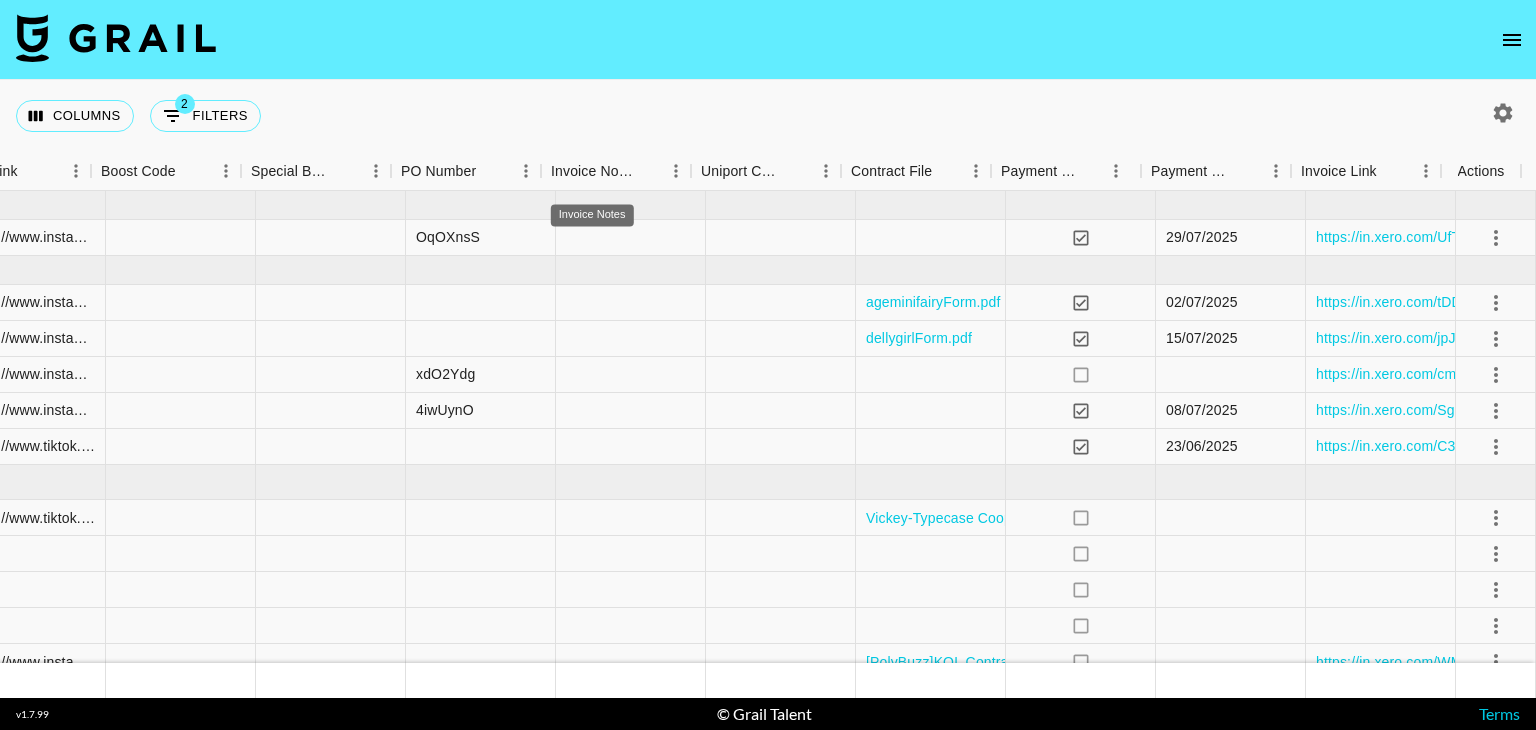 type 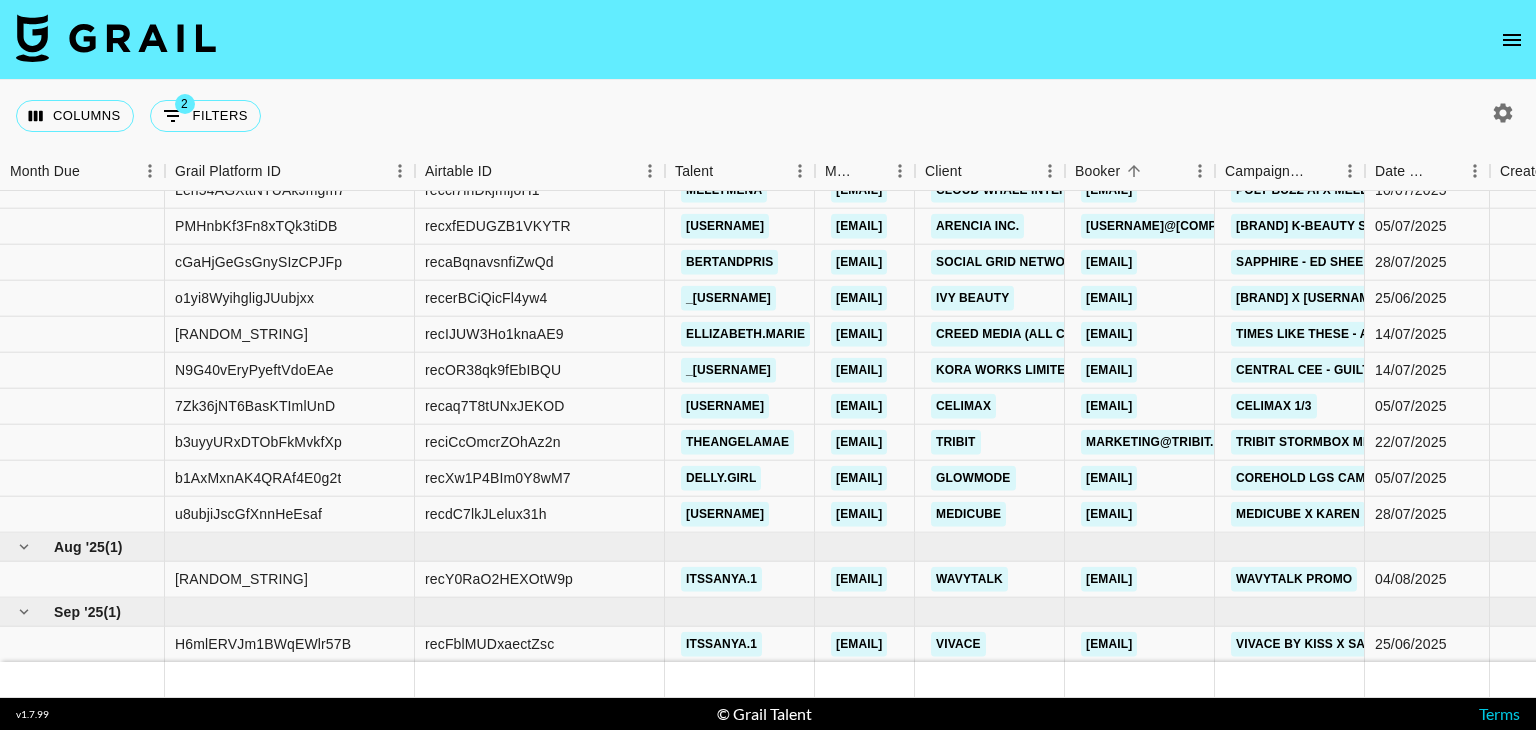 scroll, scrollTop: 557, scrollLeft: 0, axis: vertical 